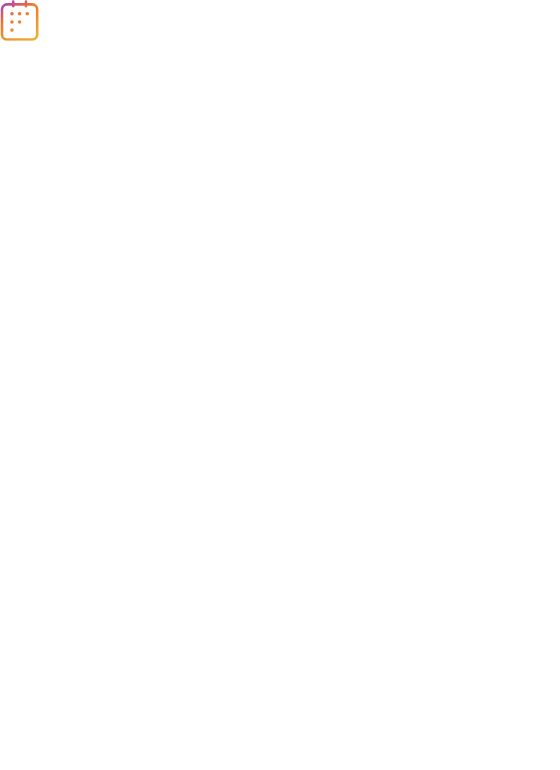 scroll, scrollTop: 0, scrollLeft: 0, axis: both 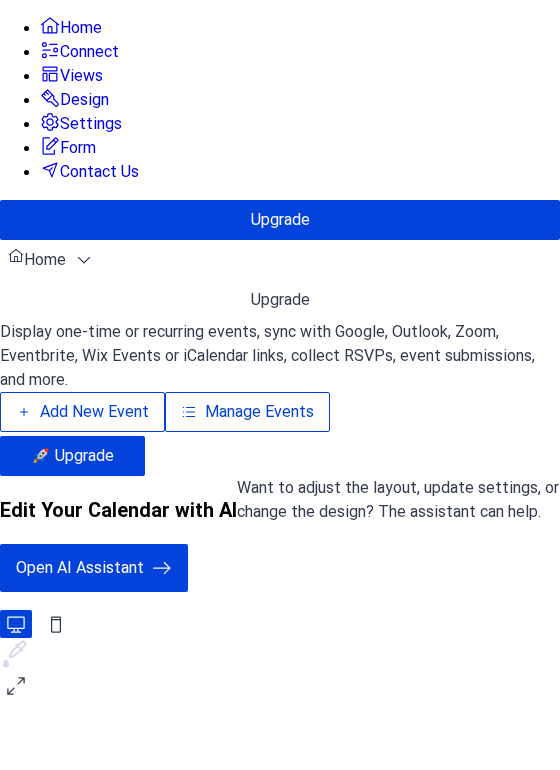 click on "Manage Events" at bounding box center (259, 412) 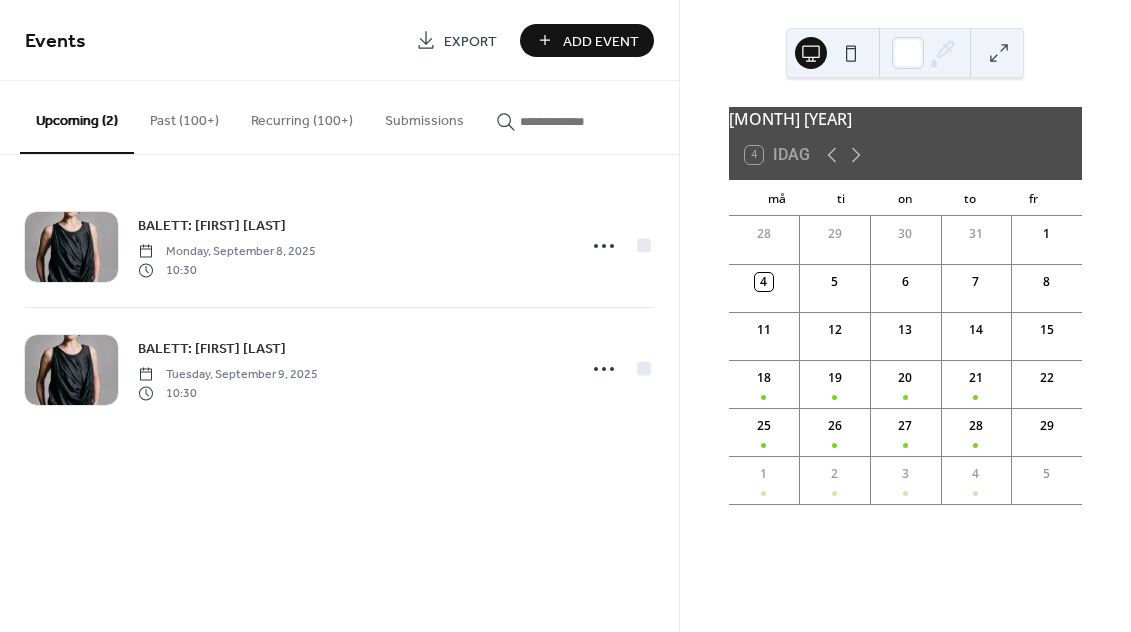 scroll, scrollTop: 0, scrollLeft: 0, axis: both 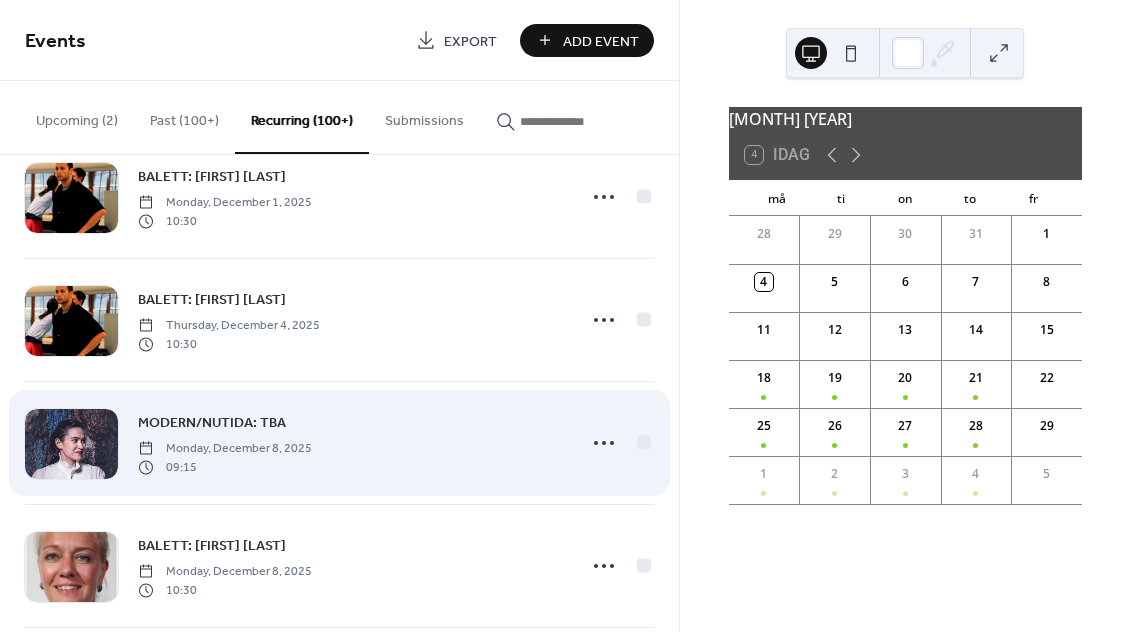click on "MODERN/NUTIDA: TBA" at bounding box center [212, 423] 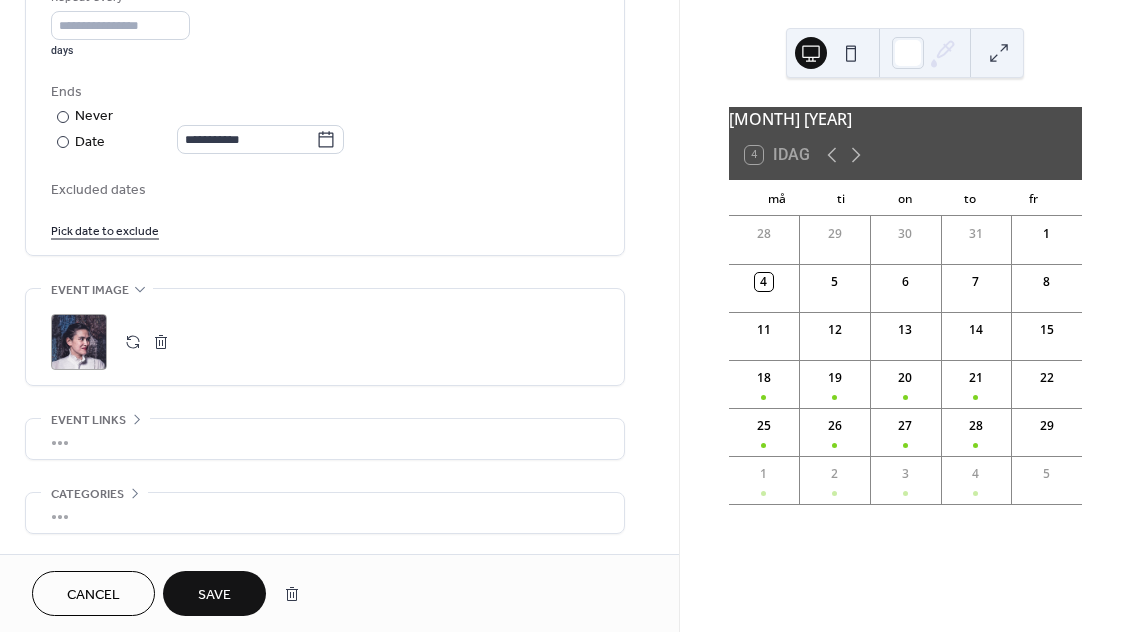 scroll, scrollTop: 979, scrollLeft: 0, axis: vertical 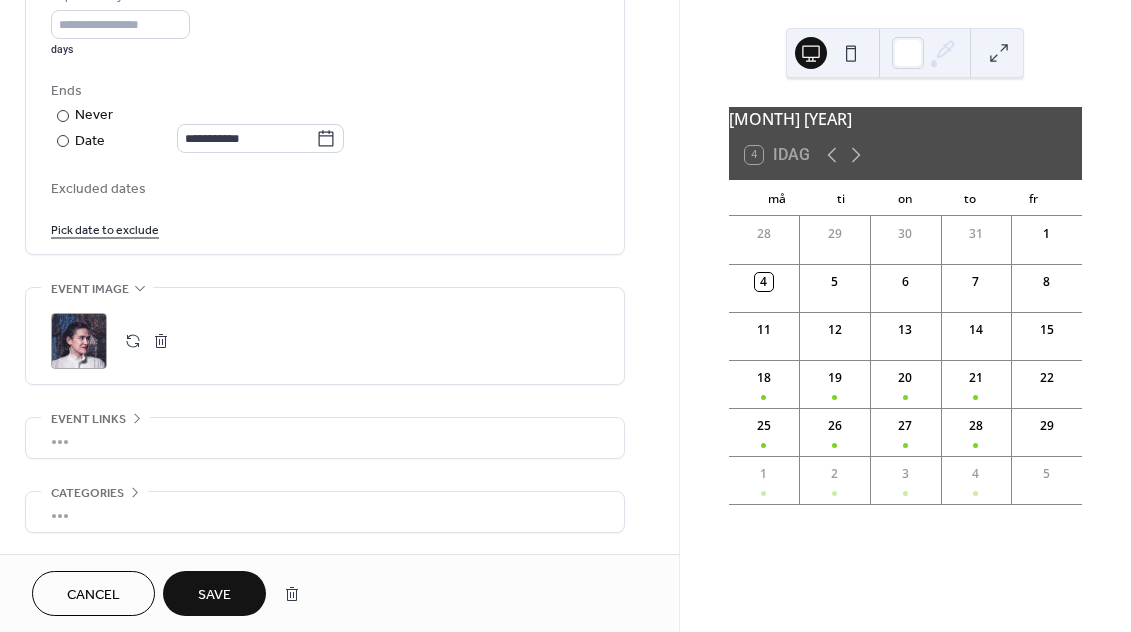 type on "**********" 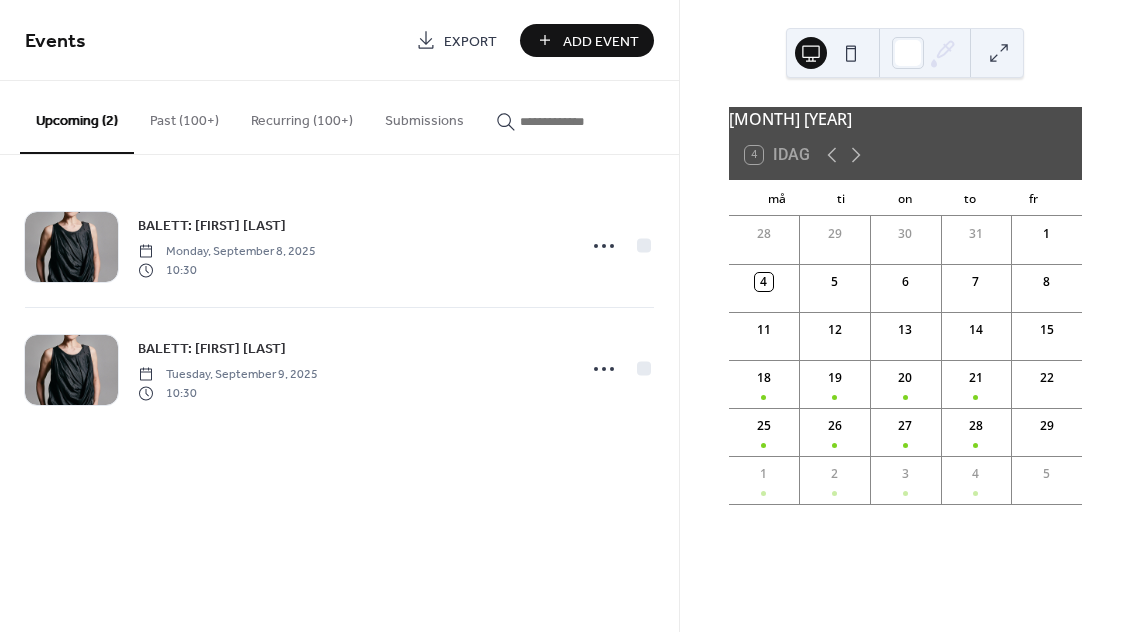 click on "Recurring (100+)" at bounding box center (302, 116) 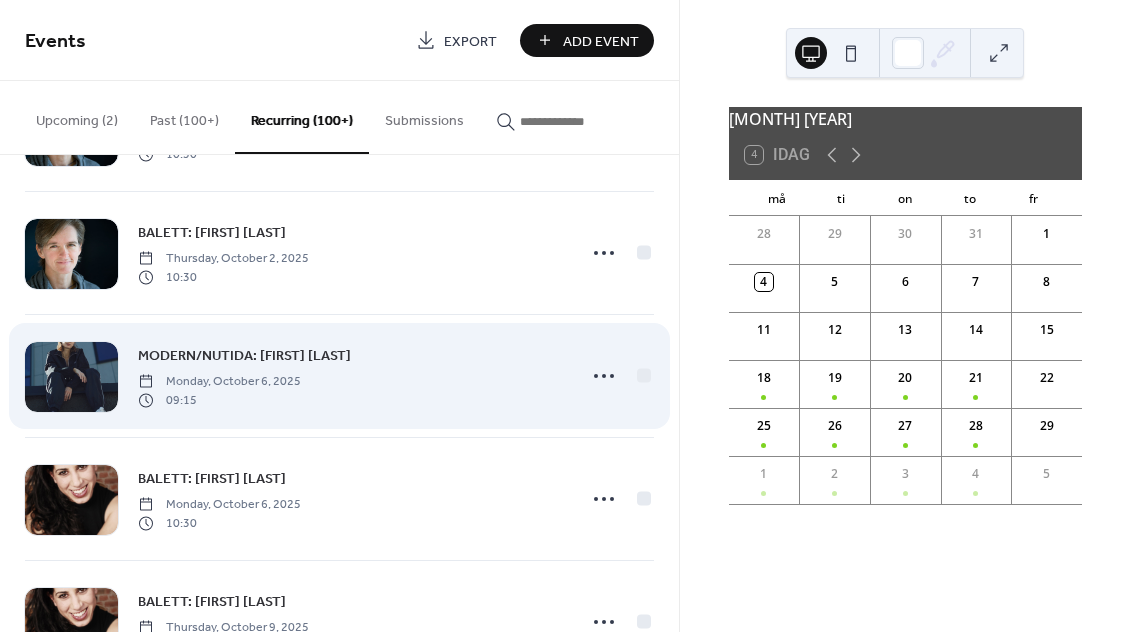 scroll, scrollTop: 10057, scrollLeft: 0, axis: vertical 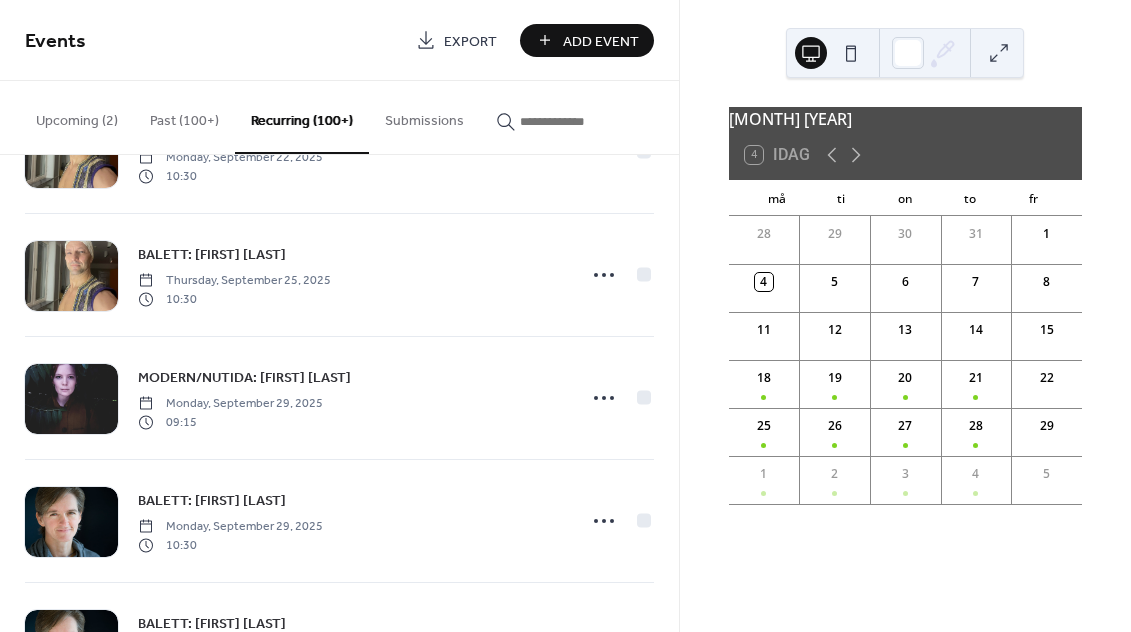 click on "Upcoming (2)" at bounding box center (77, 116) 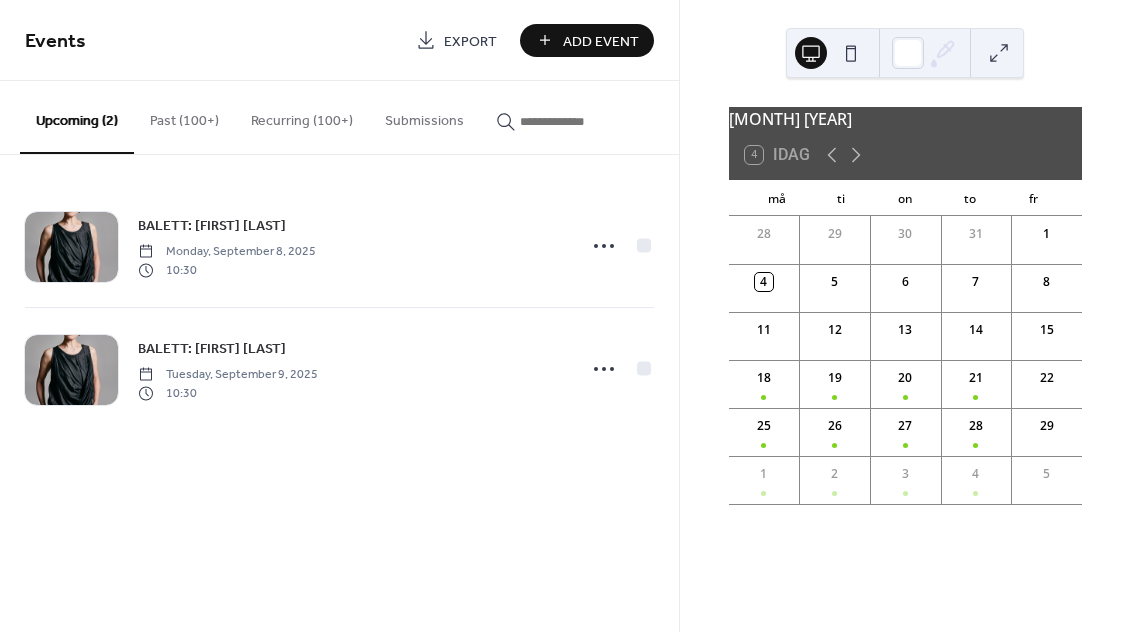 click on "Past (100+)" at bounding box center [184, 116] 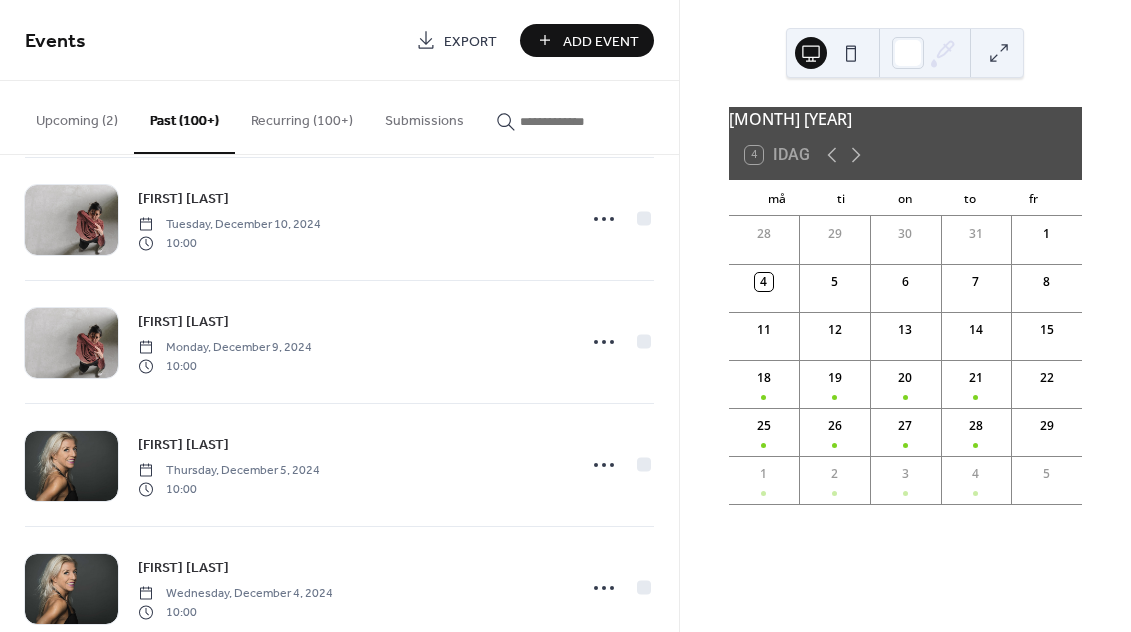 scroll, scrollTop: 3272, scrollLeft: 0, axis: vertical 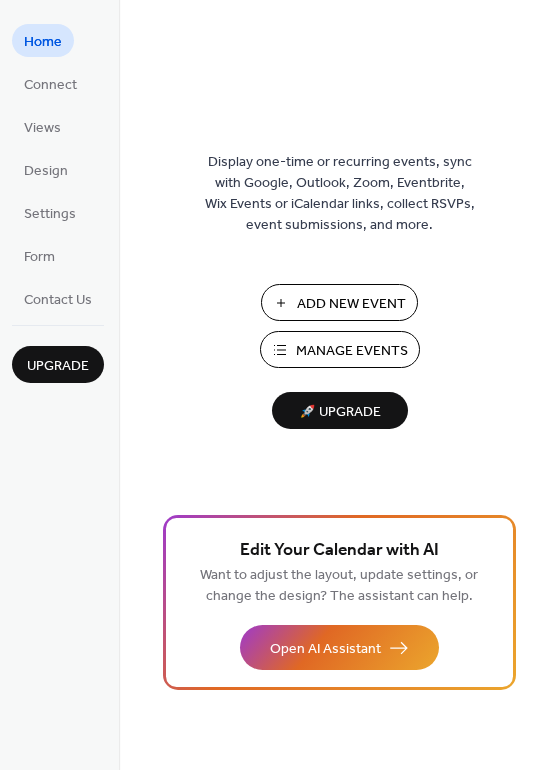 click on "Manage Events" at bounding box center (352, 351) 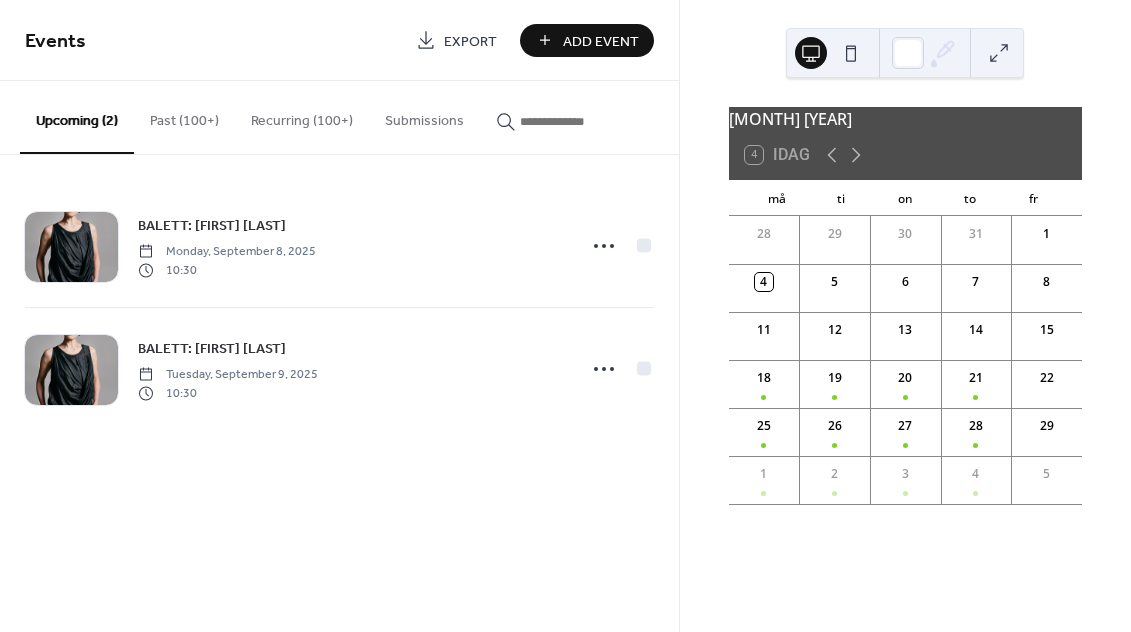 scroll, scrollTop: 0, scrollLeft: 0, axis: both 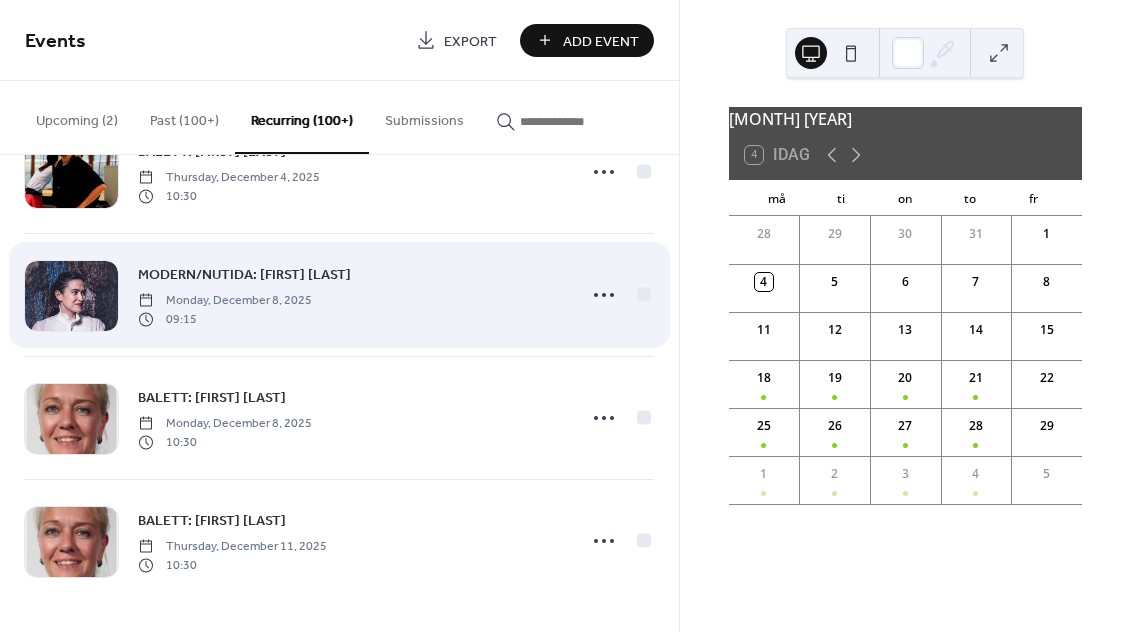 click on "MODERN/NUTIDA: [FIRST] [LAST]" at bounding box center [244, 275] 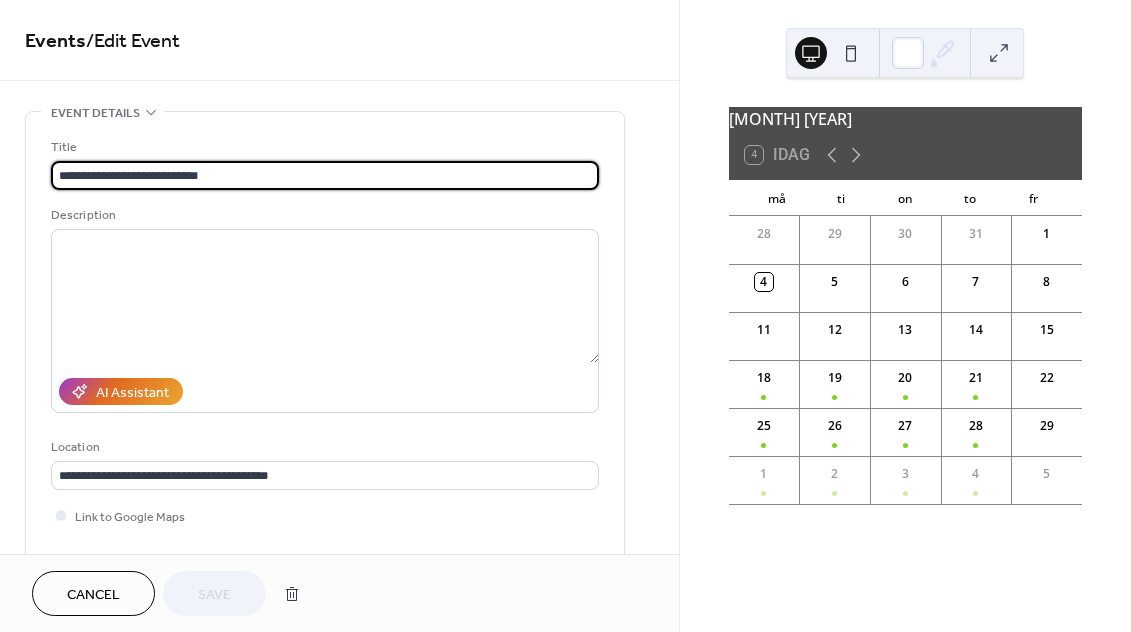 type on "**********" 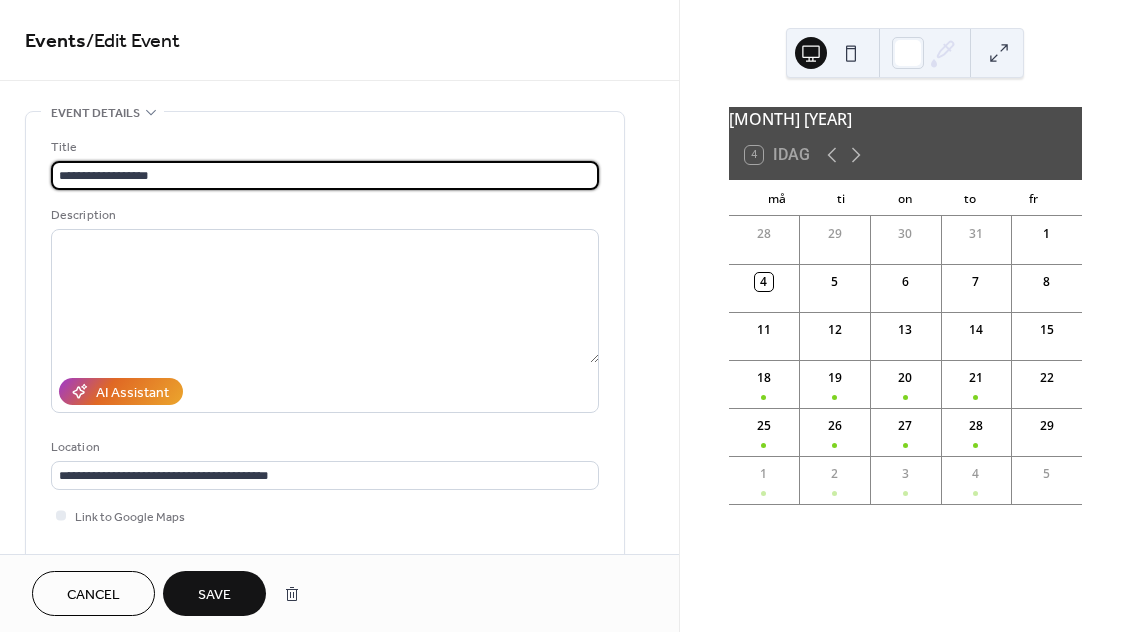 type on "**********" 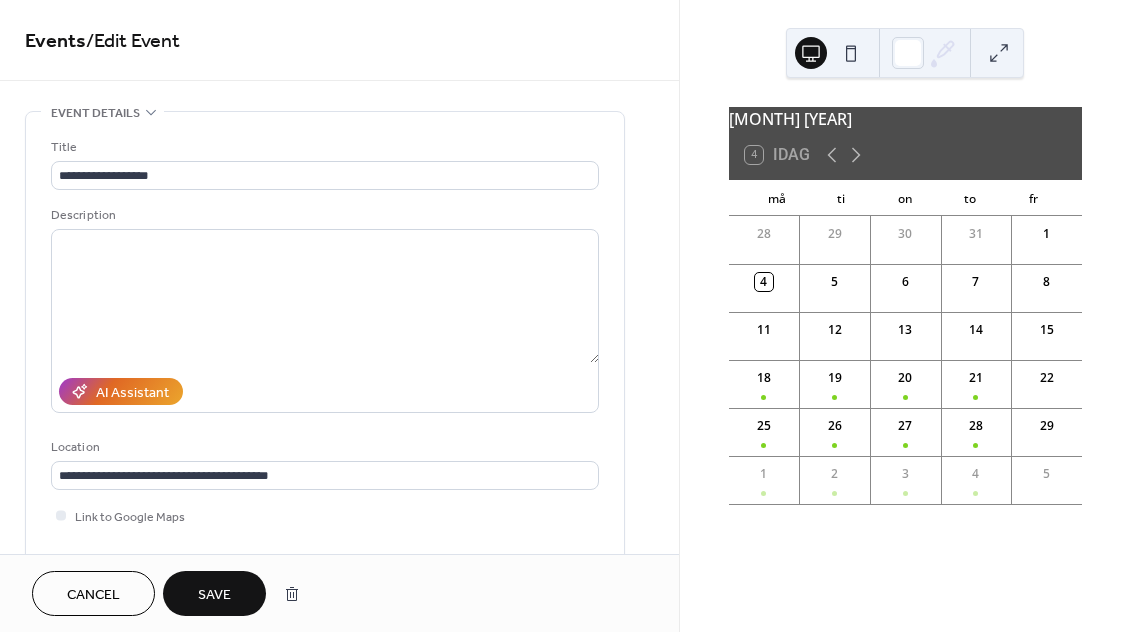 click on "Save" at bounding box center [214, 595] 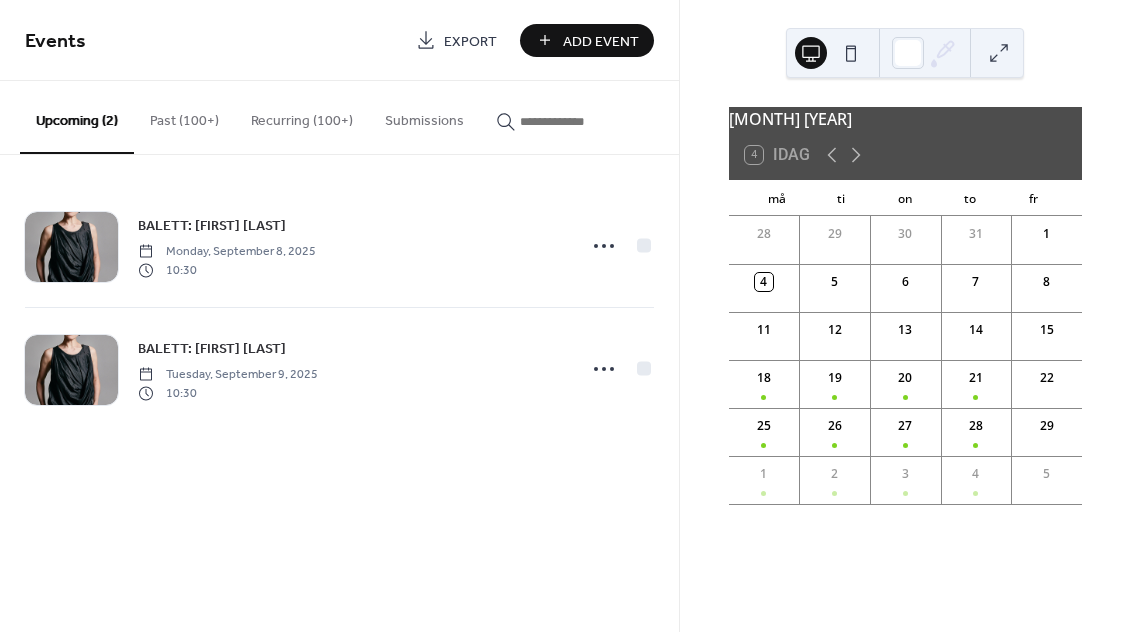 click on "Recurring (100+)" at bounding box center (302, 116) 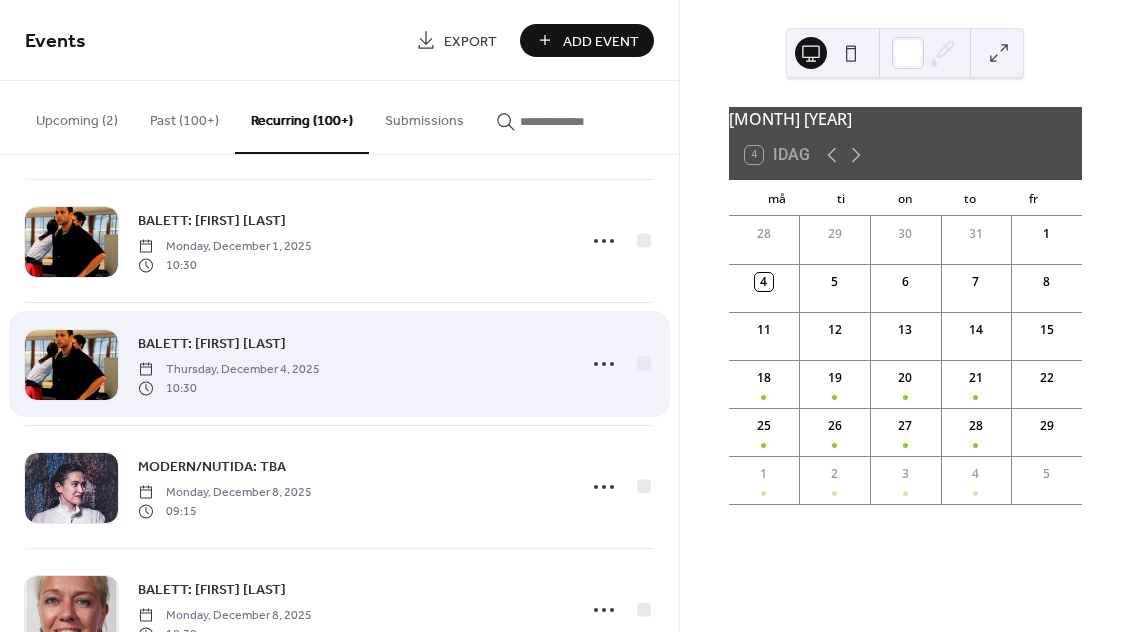 scroll, scrollTop: 13406, scrollLeft: 0, axis: vertical 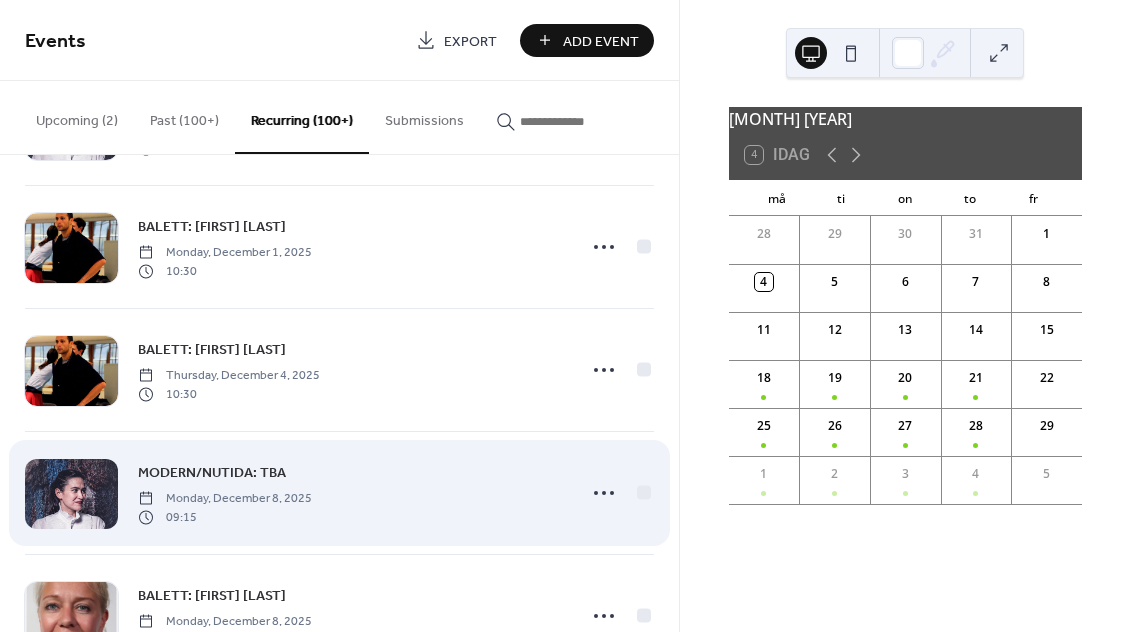 click at bounding box center (71, 494) 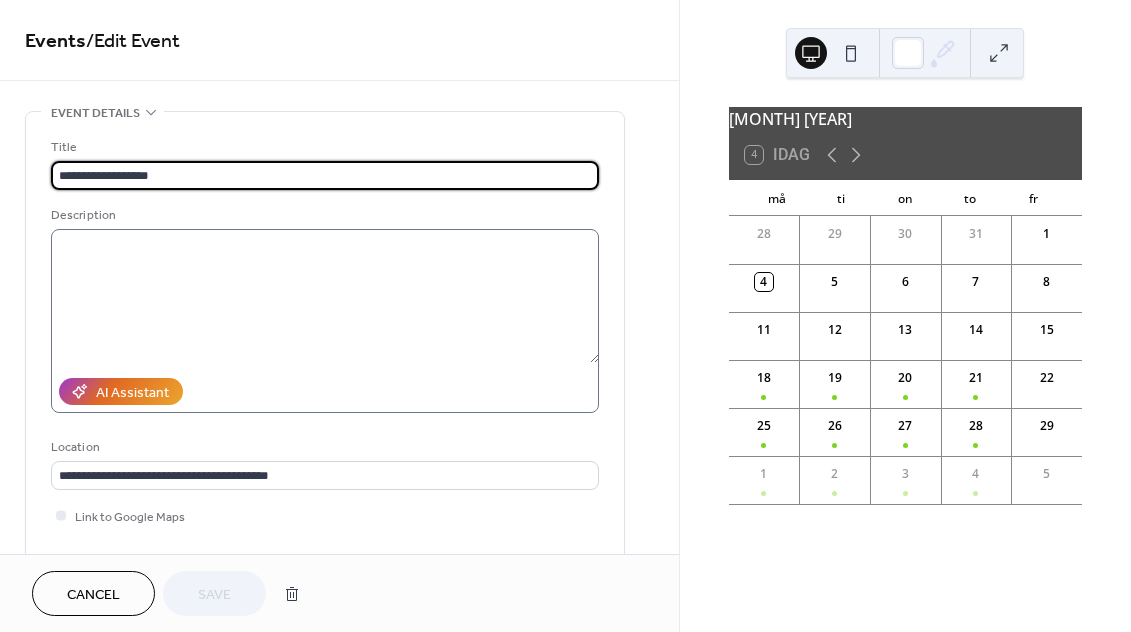 scroll, scrollTop: 315, scrollLeft: 0, axis: vertical 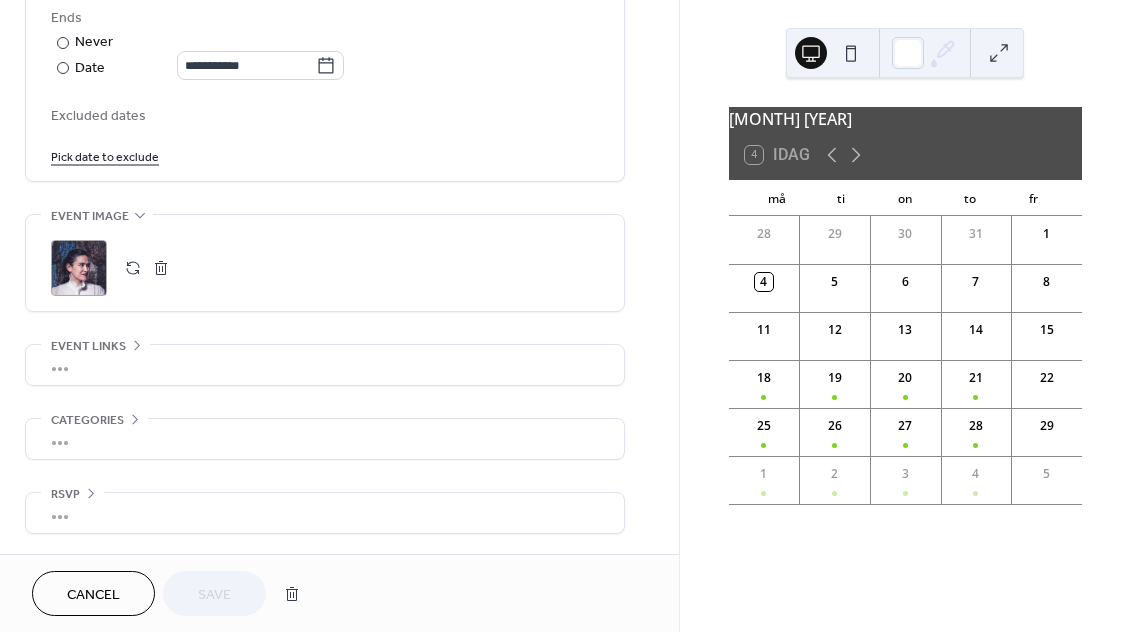click on ";" at bounding box center [79, 268] 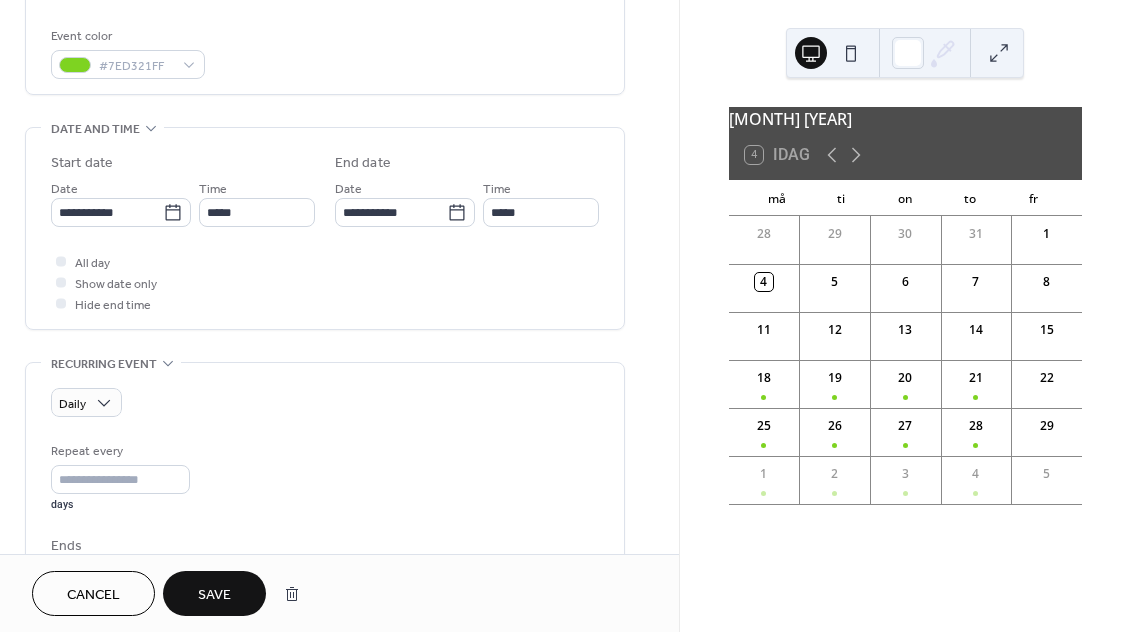 scroll, scrollTop: 0, scrollLeft: 0, axis: both 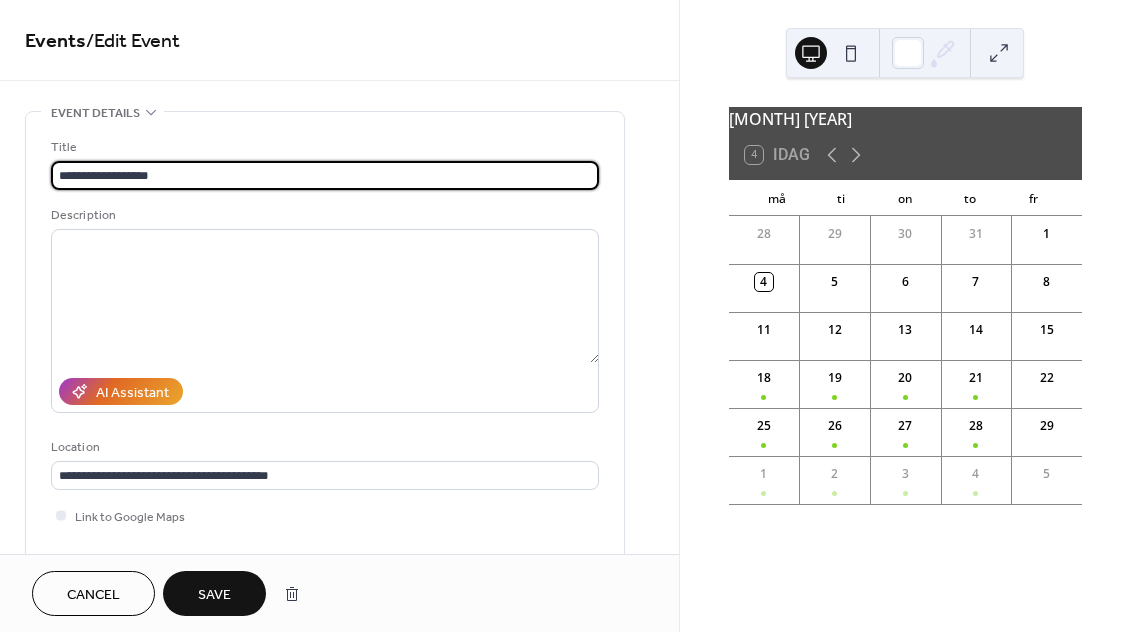 drag, startPoint x: 190, startPoint y: 173, endPoint x: 165, endPoint y: 174, distance: 25.019993 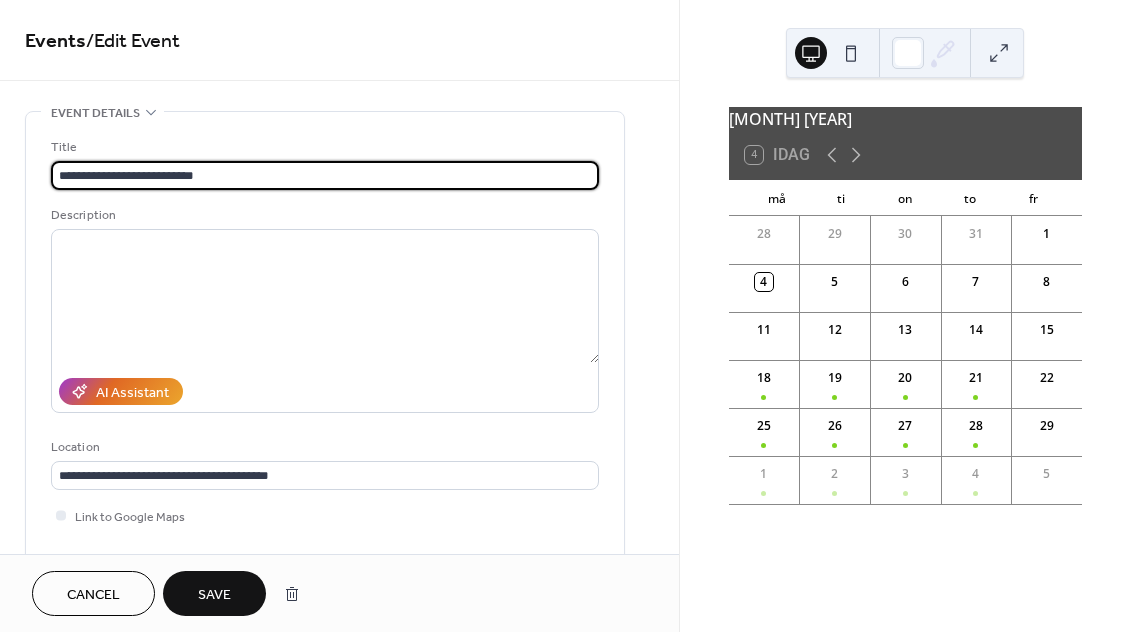 type on "**********" 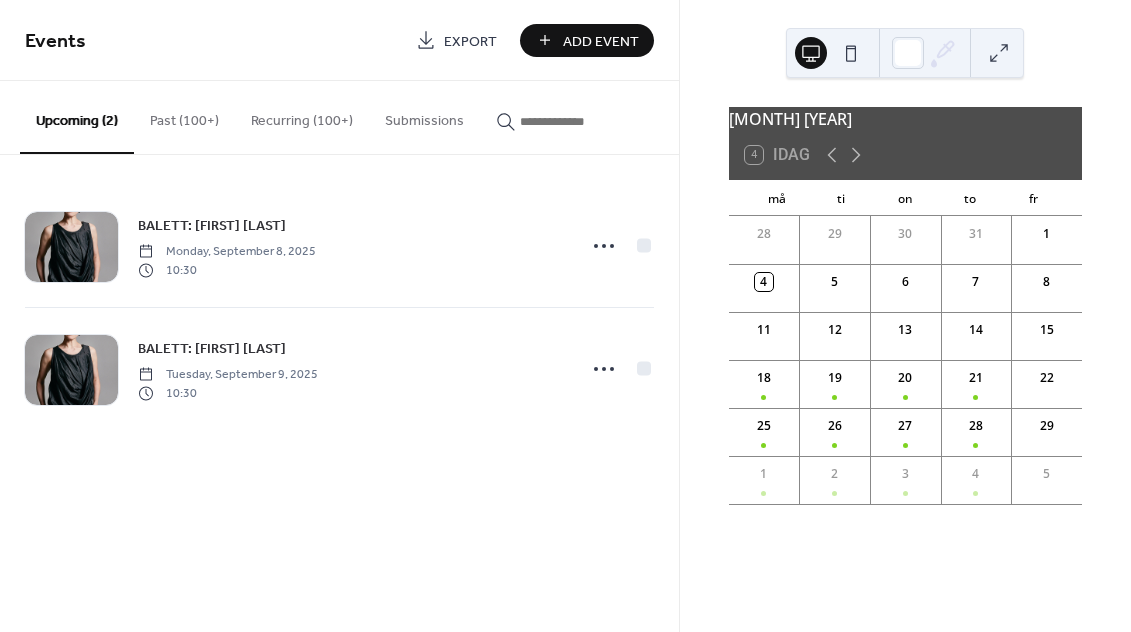 click on "Recurring (100+)" at bounding box center (302, 116) 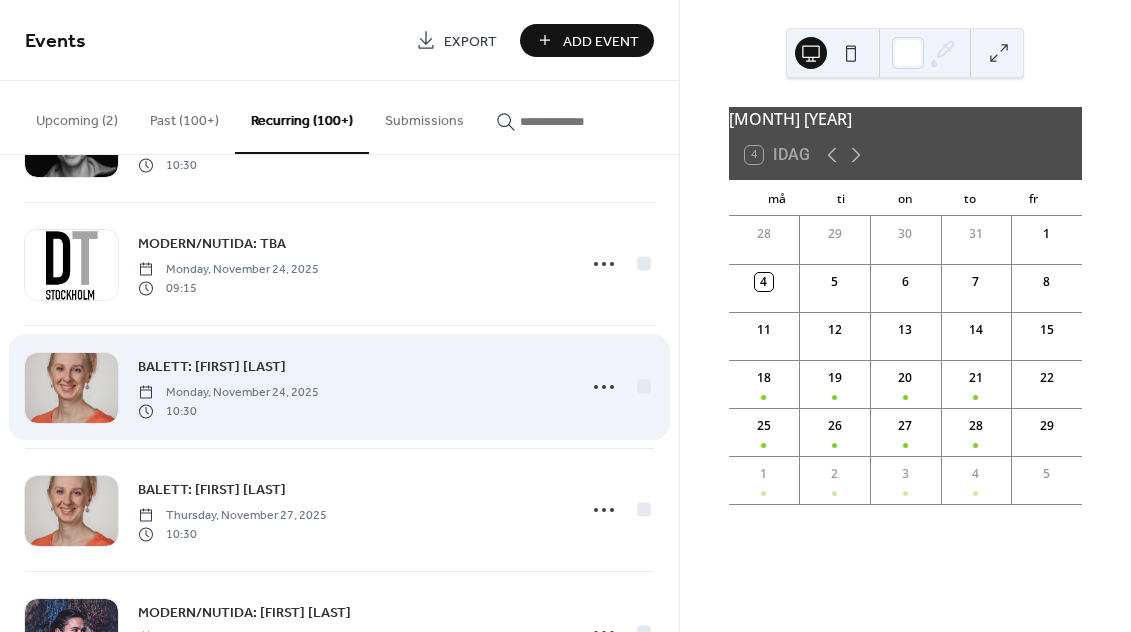 scroll, scrollTop: 12896, scrollLeft: 0, axis: vertical 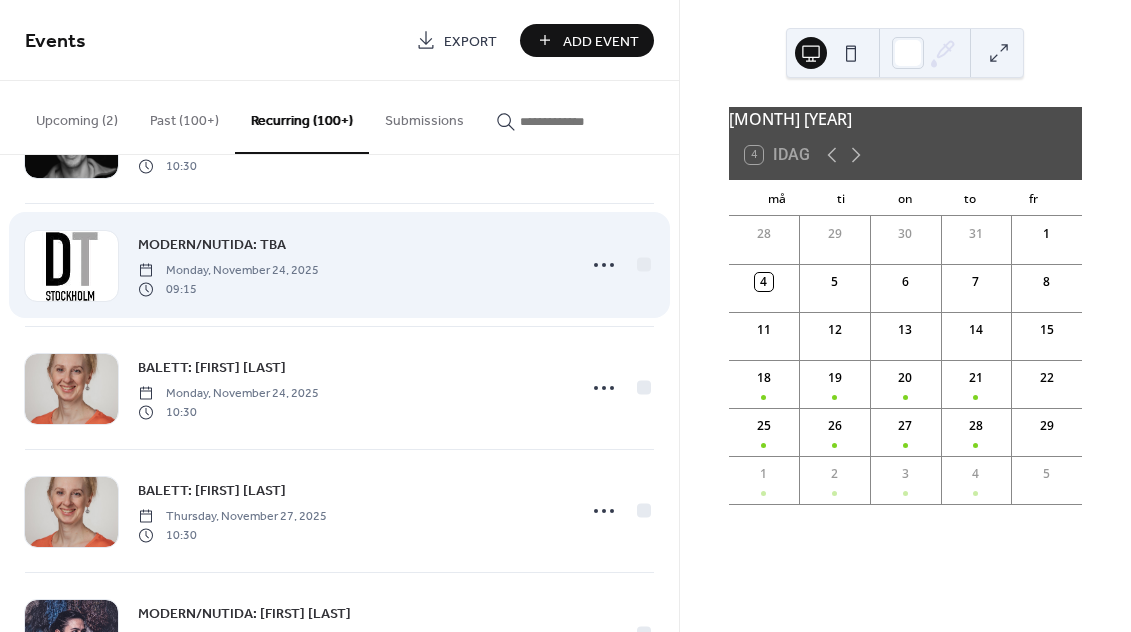 click on "MODERN/NUTIDA: TBA" at bounding box center (212, 245) 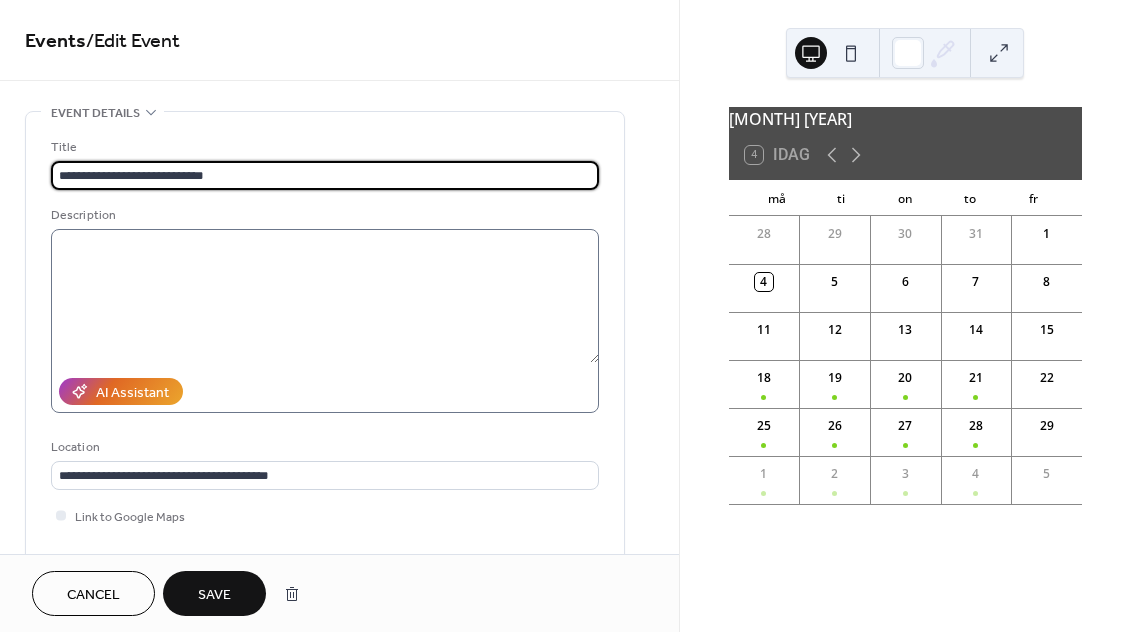scroll, scrollTop: 315, scrollLeft: 0, axis: vertical 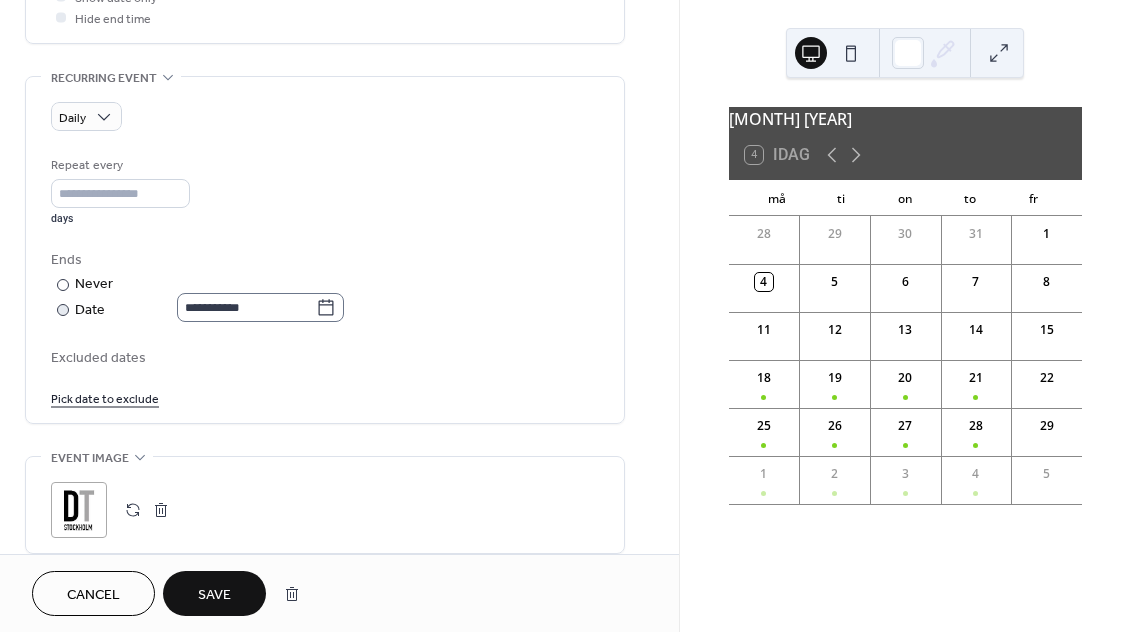 type on "**********" 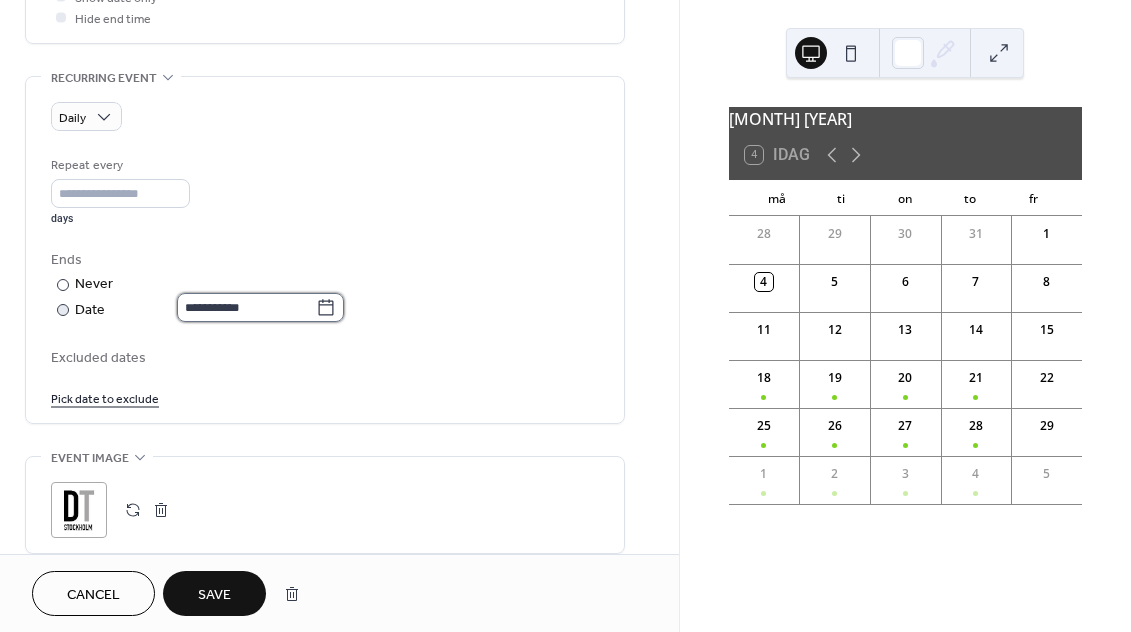 click on "**********" at bounding box center [246, 307] 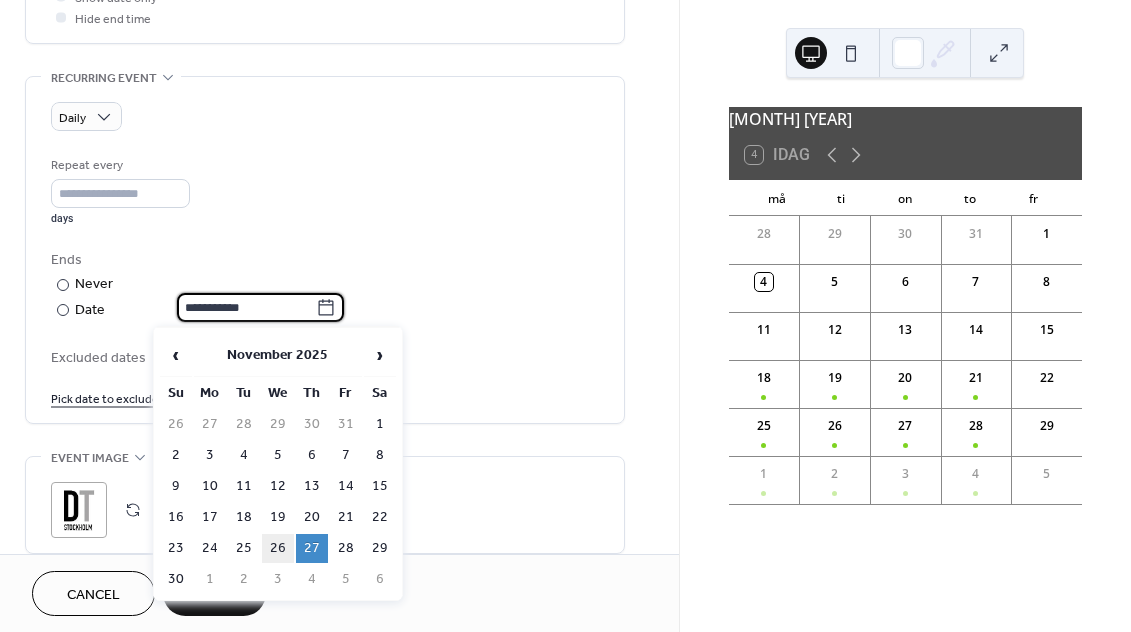 click on "26" at bounding box center [278, 548] 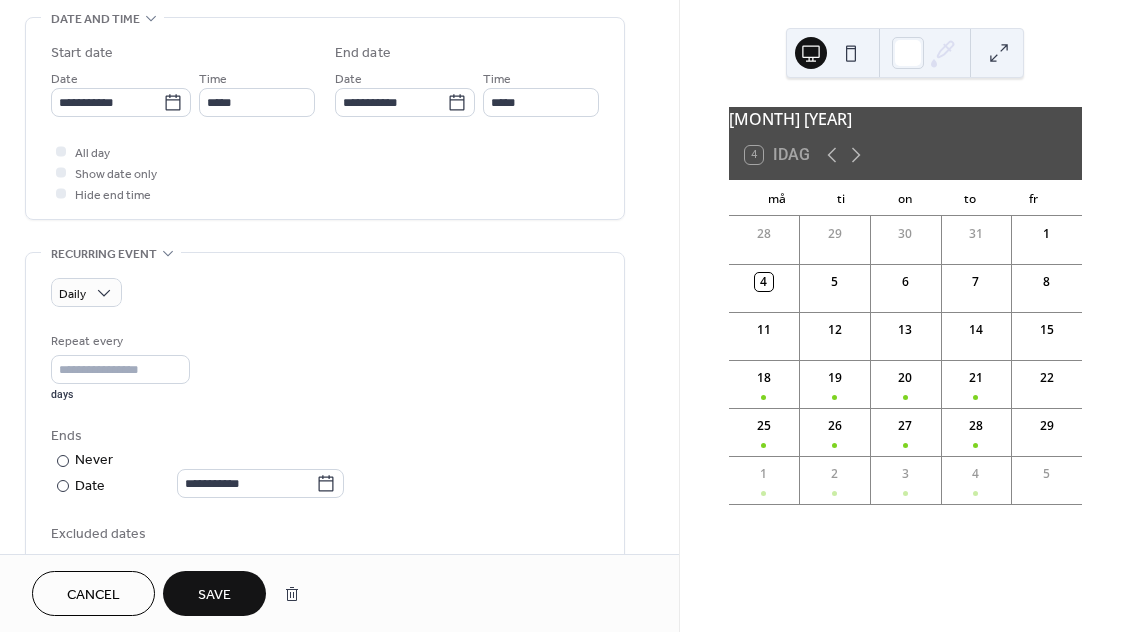 scroll, scrollTop: 1052, scrollLeft: 0, axis: vertical 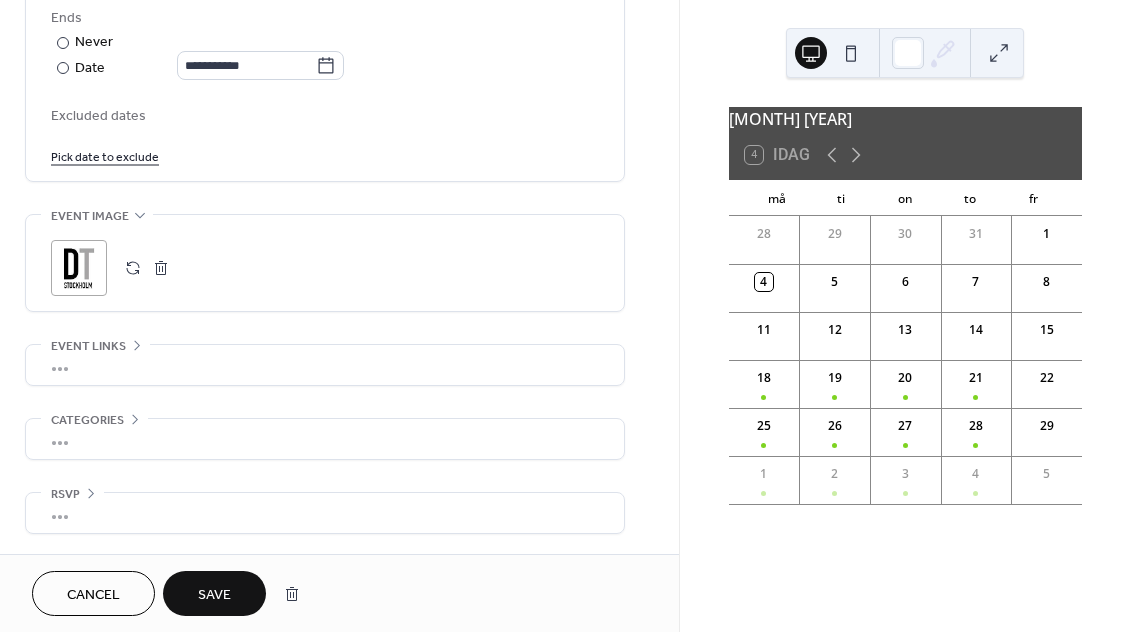 click on ";" at bounding box center (79, 268) 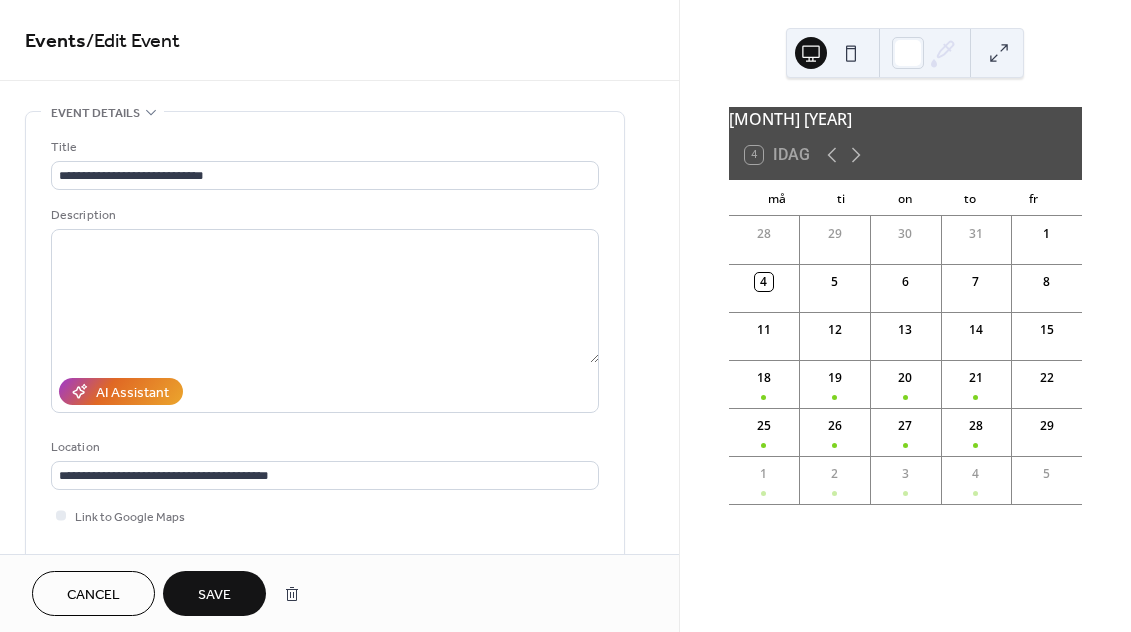 scroll, scrollTop: 1052, scrollLeft: 0, axis: vertical 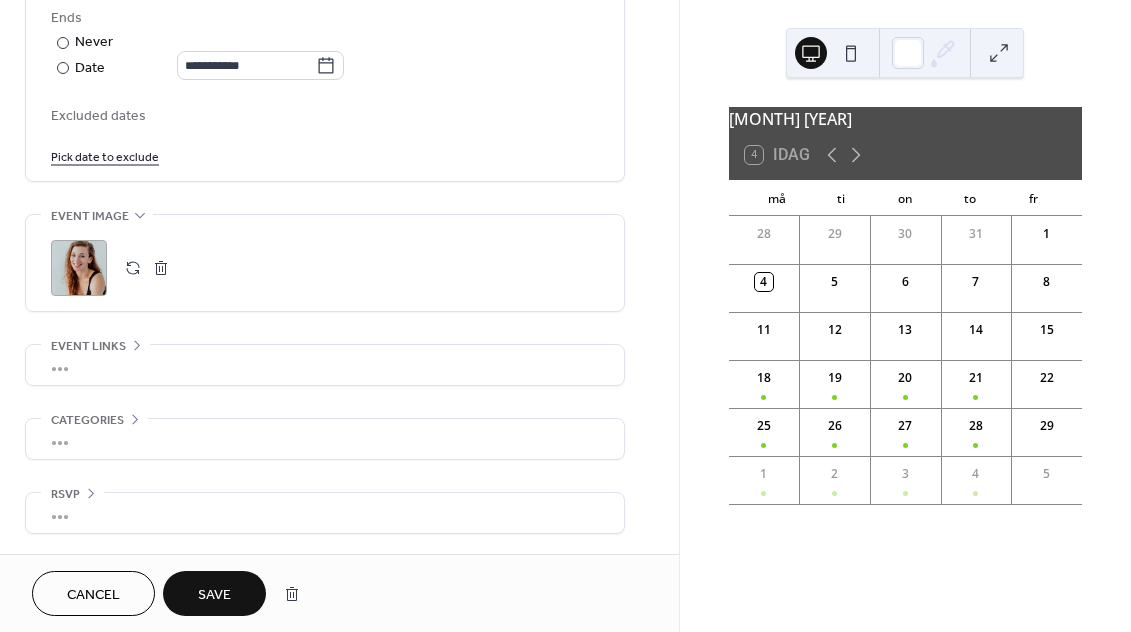 click on "Save" at bounding box center (214, 595) 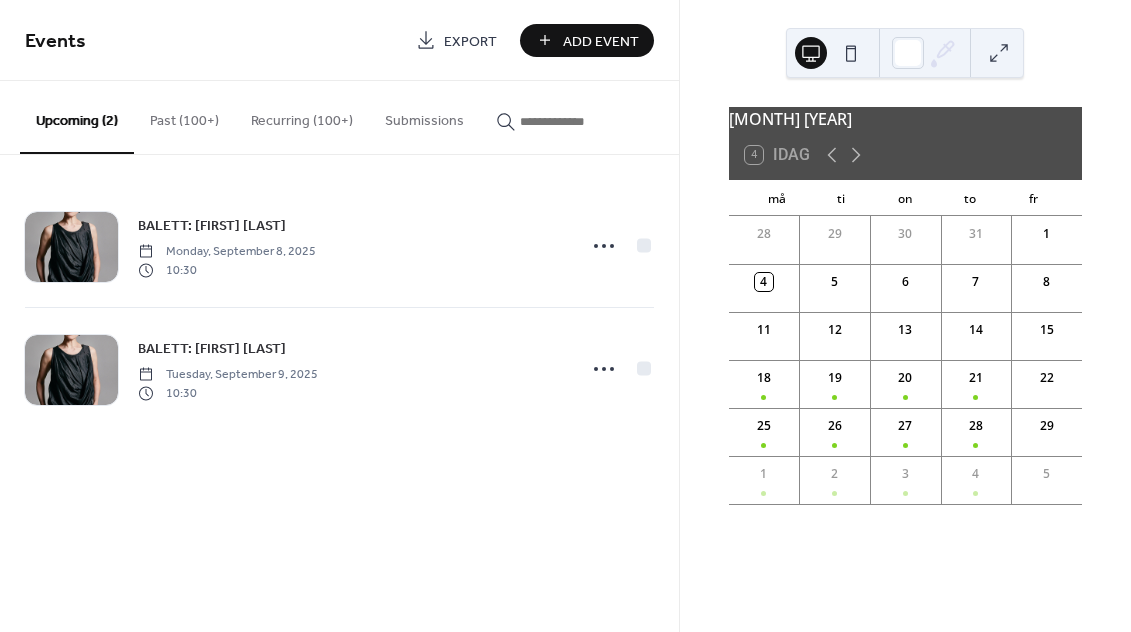 click on "Recurring (100+)" at bounding box center [302, 116] 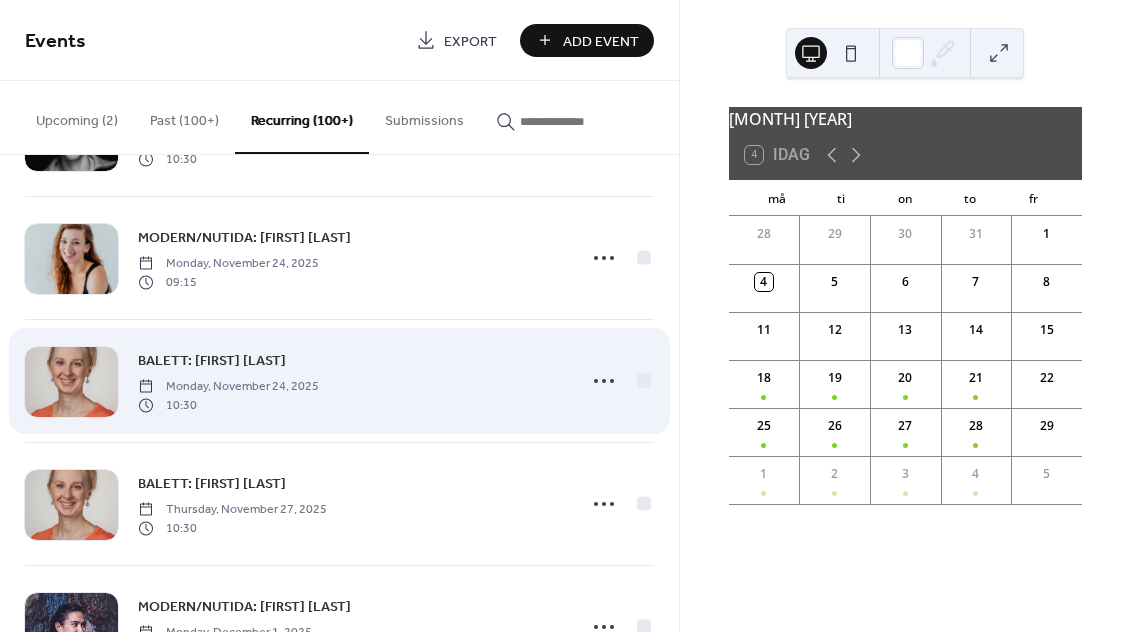 scroll, scrollTop: 10411, scrollLeft: 0, axis: vertical 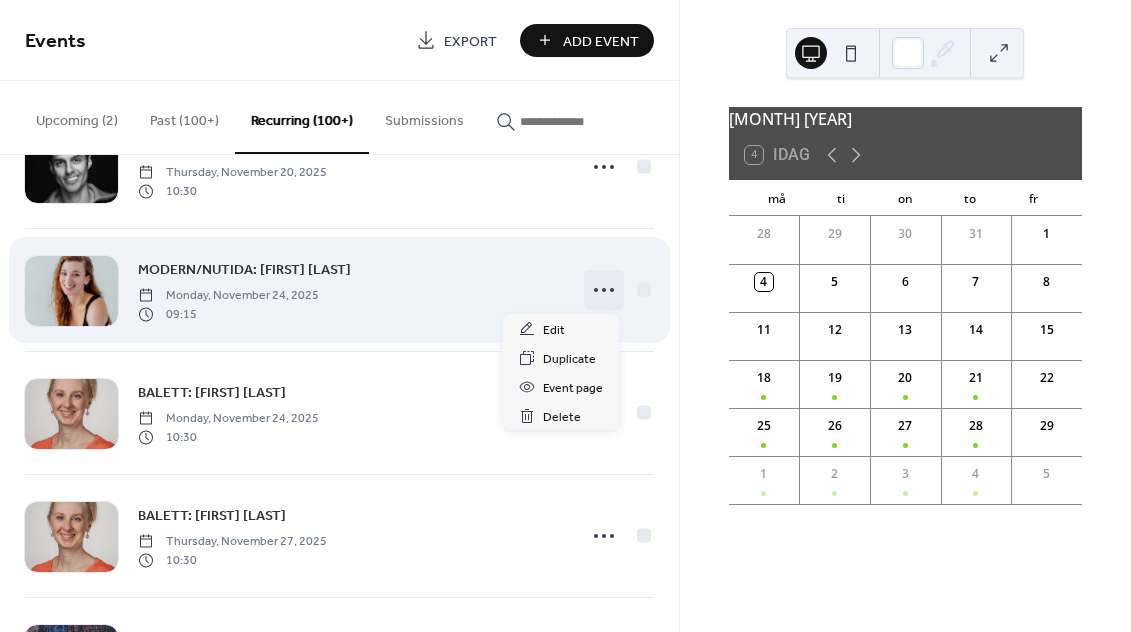 click 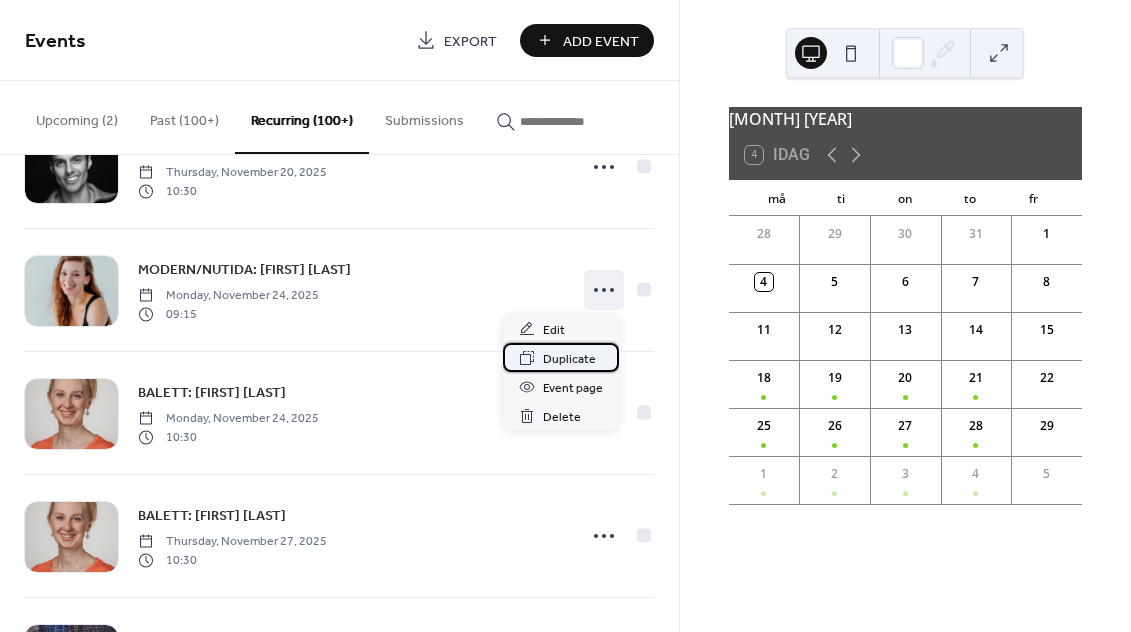 click on "Duplicate" at bounding box center [569, 359] 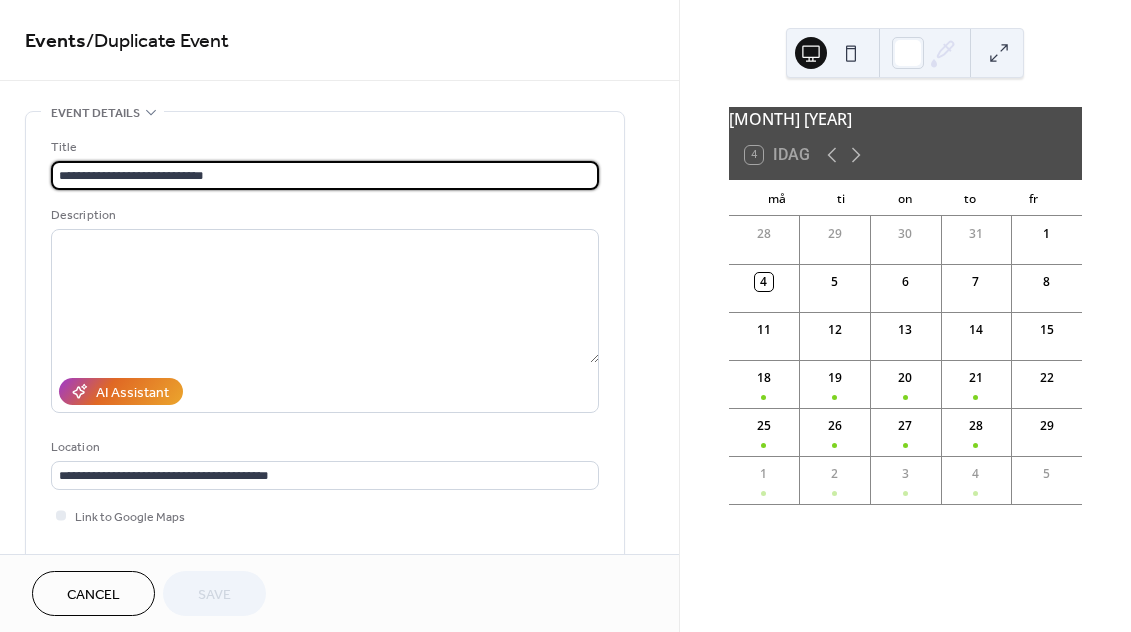 scroll, scrollTop: 1, scrollLeft: 0, axis: vertical 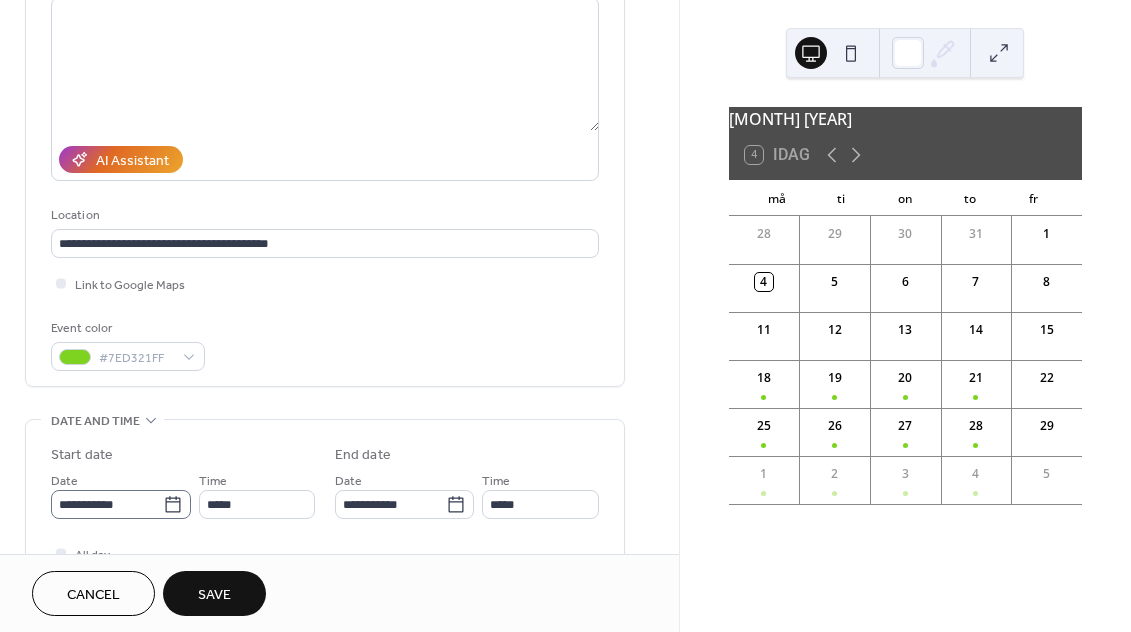 type on "**********" 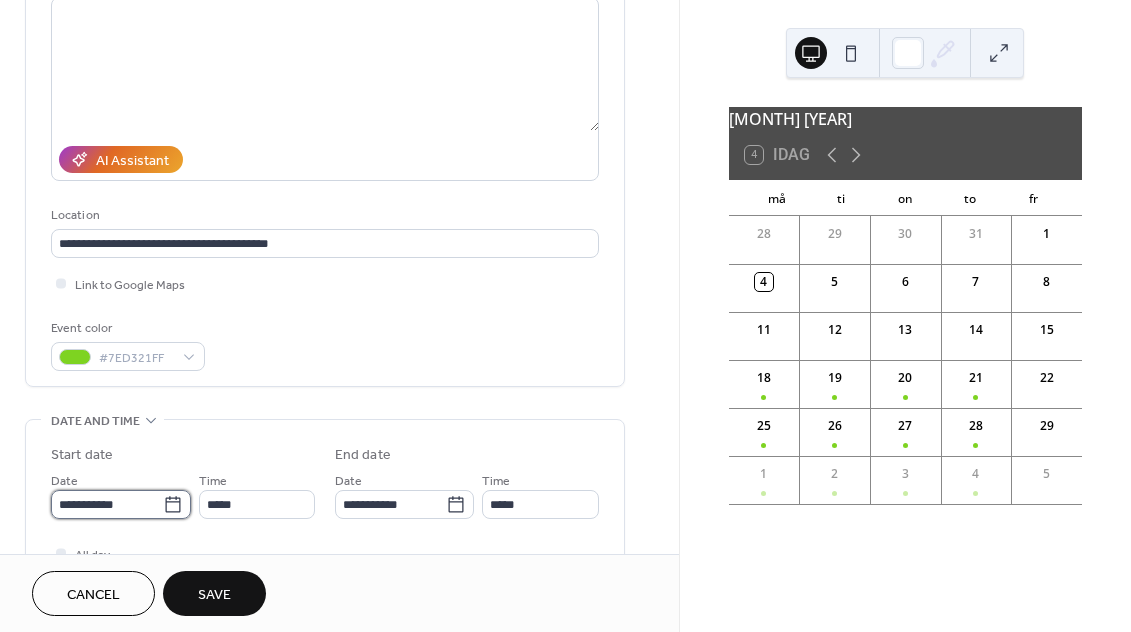 click on "**********" at bounding box center [107, 504] 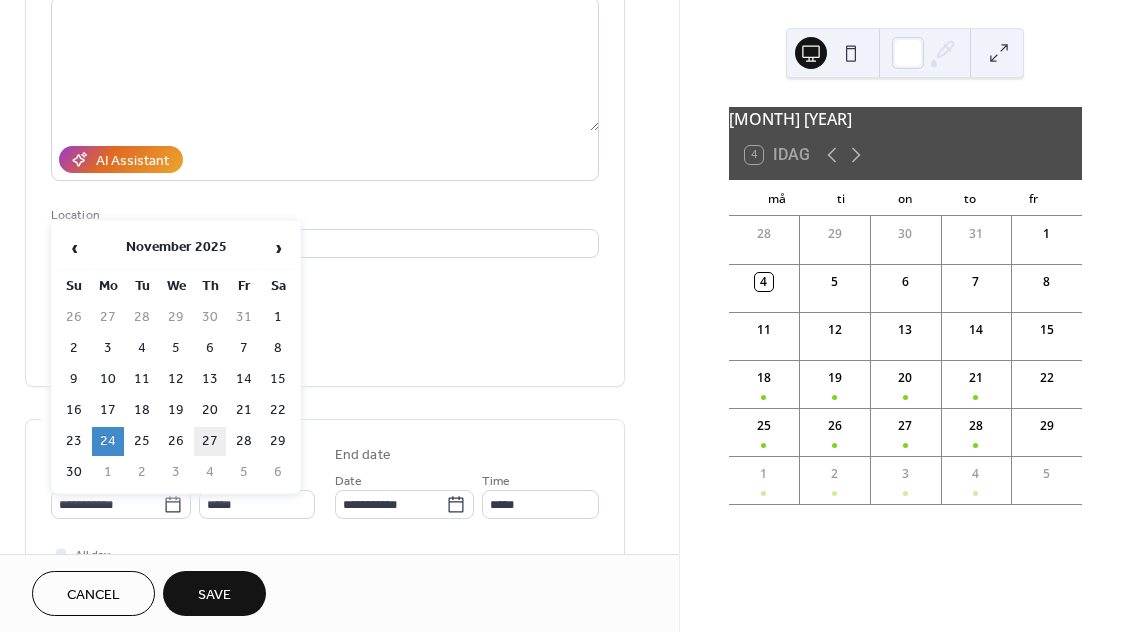 click on "27" at bounding box center [210, 441] 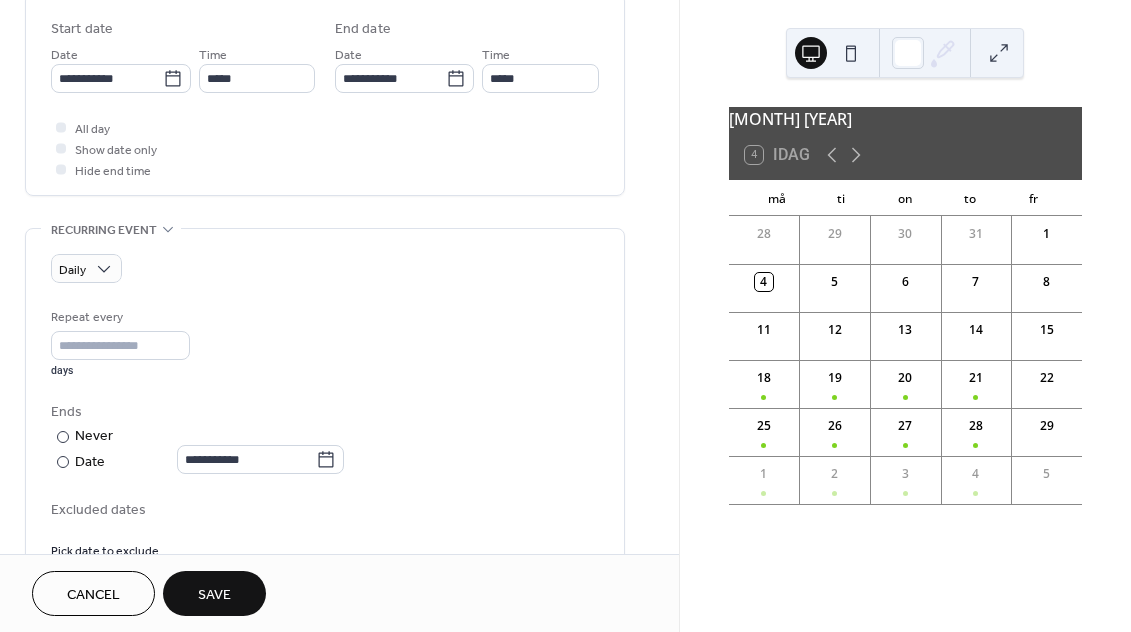 scroll, scrollTop: 761, scrollLeft: 0, axis: vertical 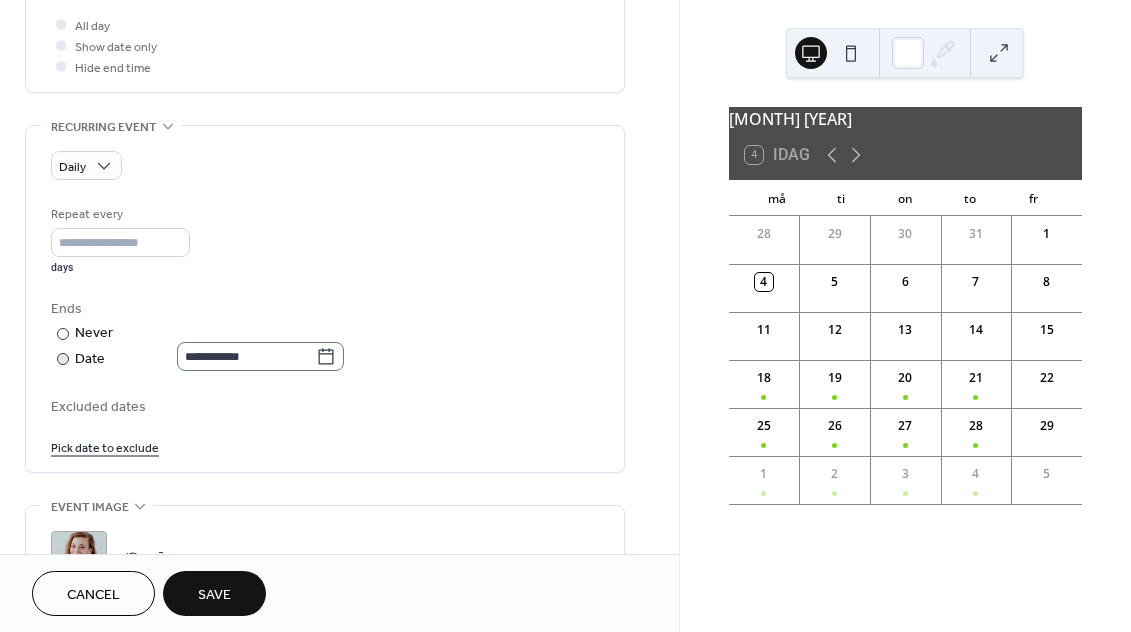 click 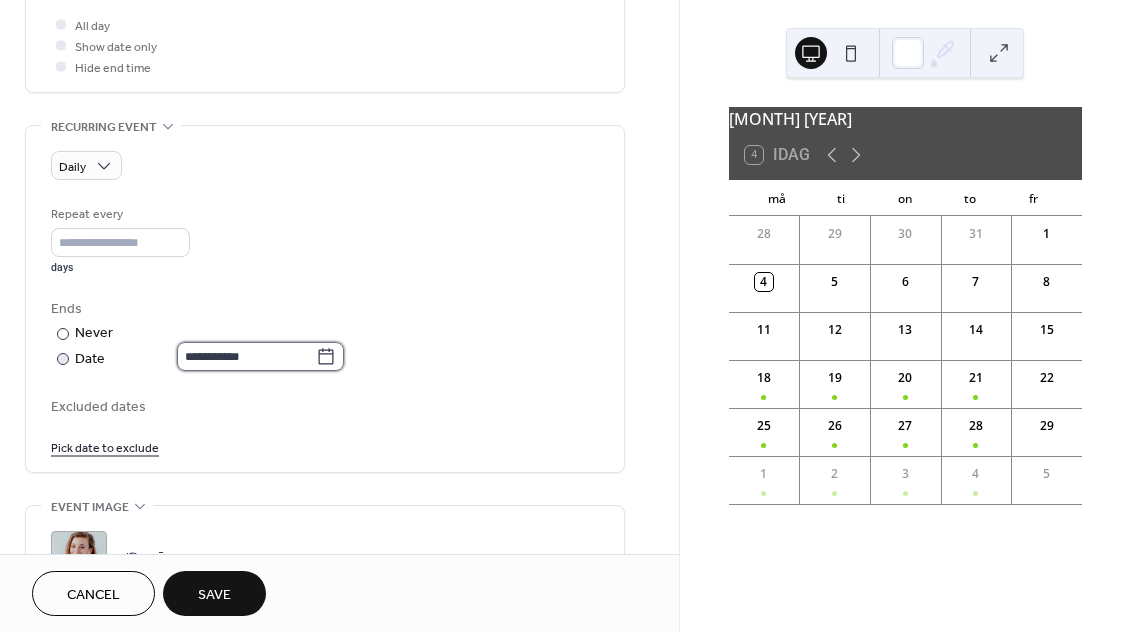 click on "**********" at bounding box center [246, 356] 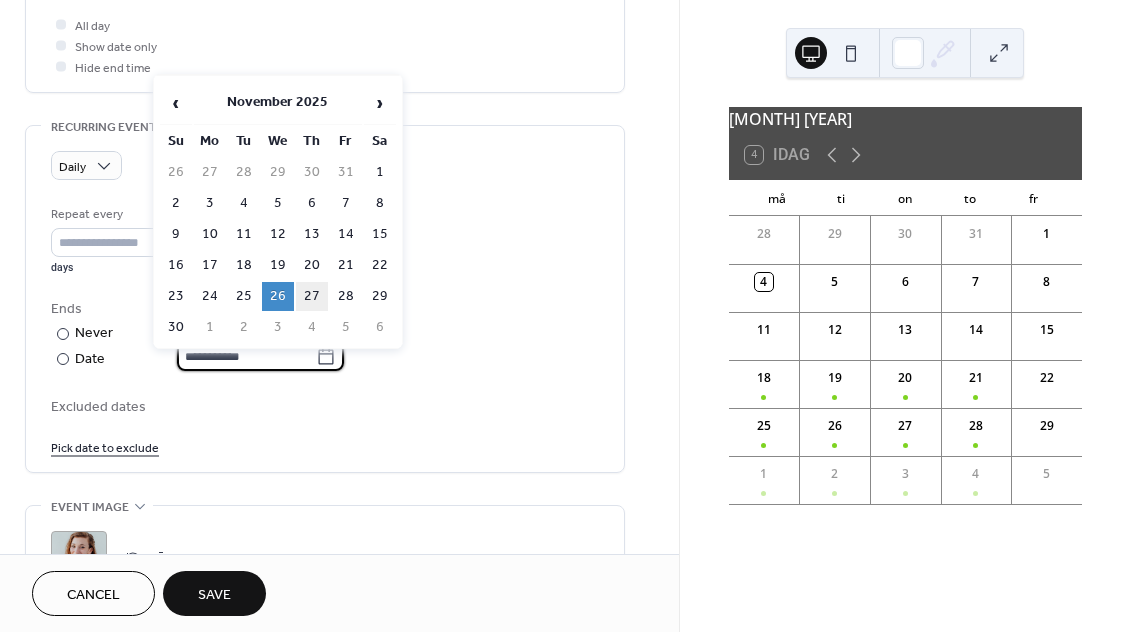 click on "27" at bounding box center [312, 296] 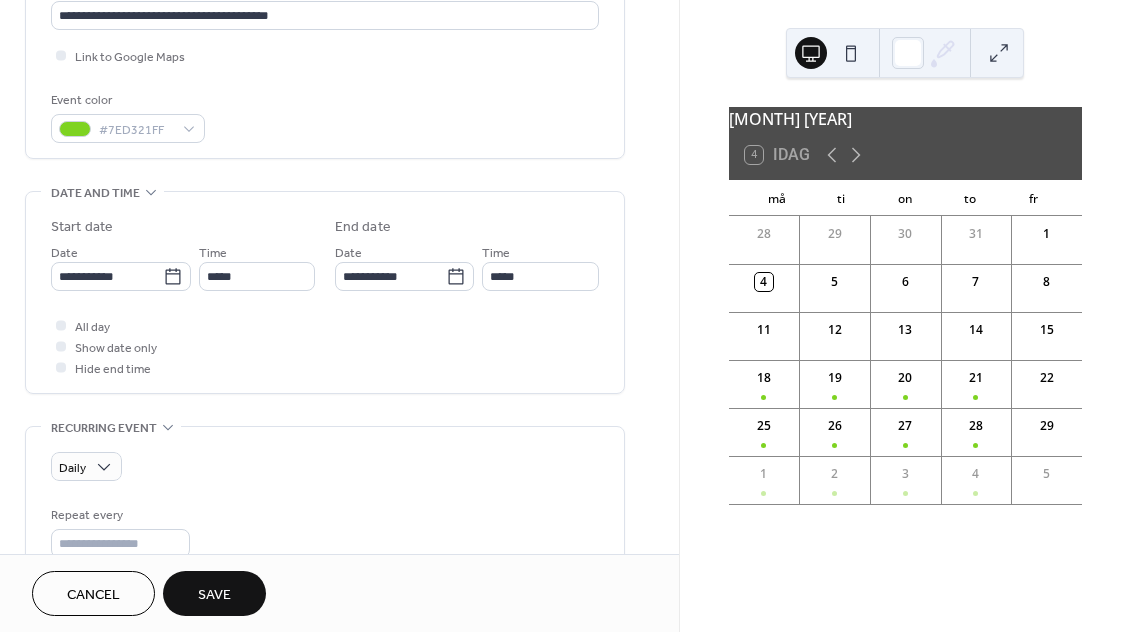 scroll, scrollTop: 1052, scrollLeft: 0, axis: vertical 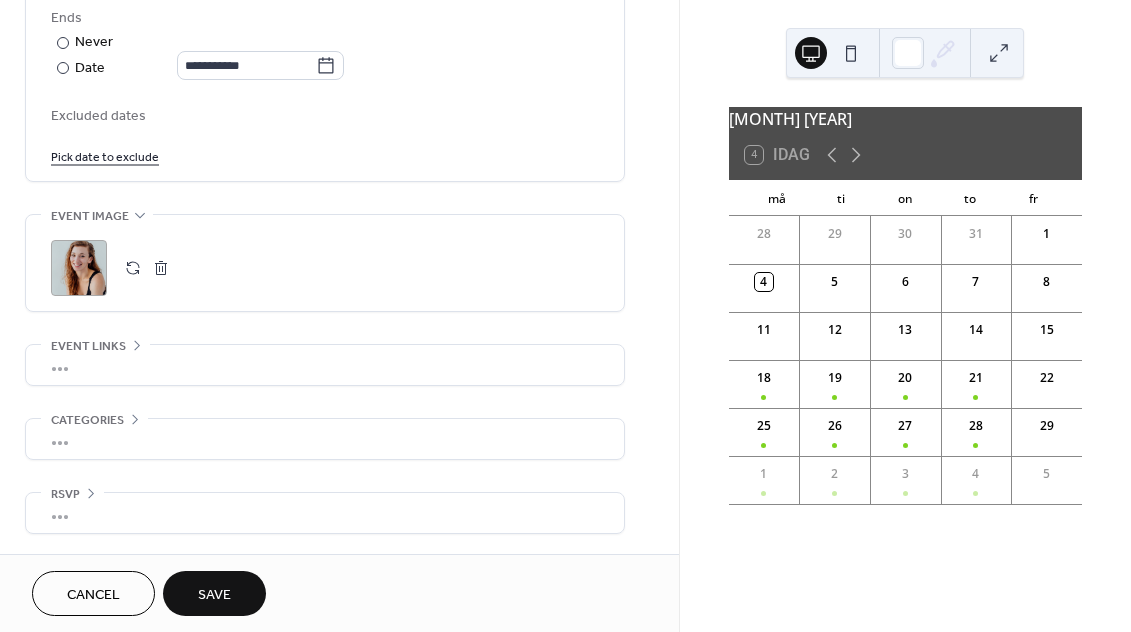 click on ";" at bounding box center [79, 268] 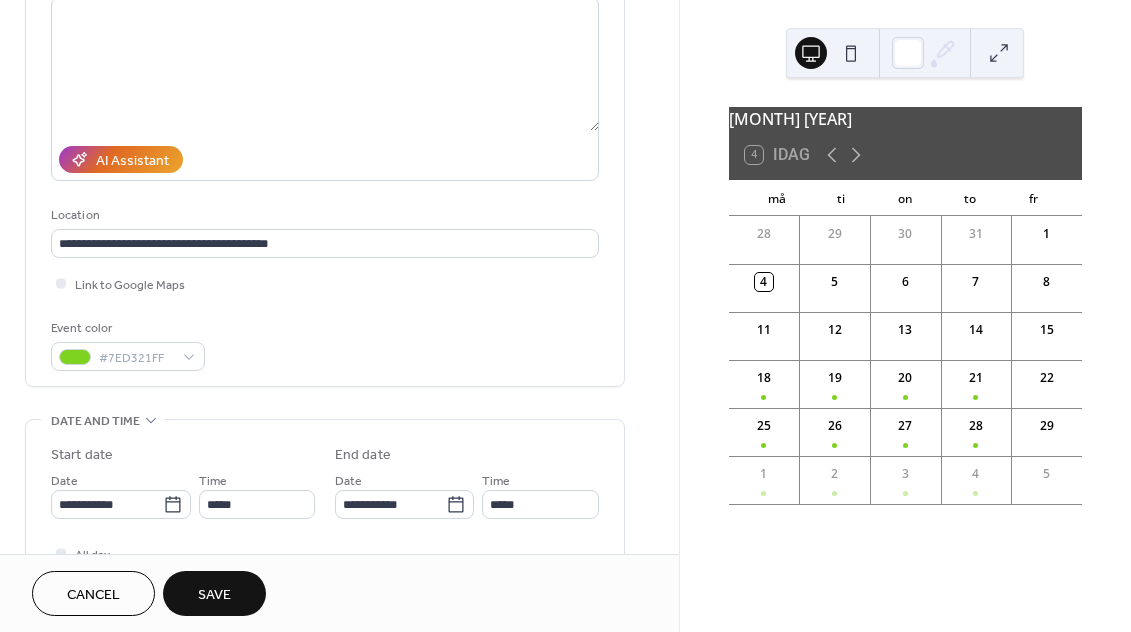 scroll, scrollTop: 2, scrollLeft: 0, axis: vertical 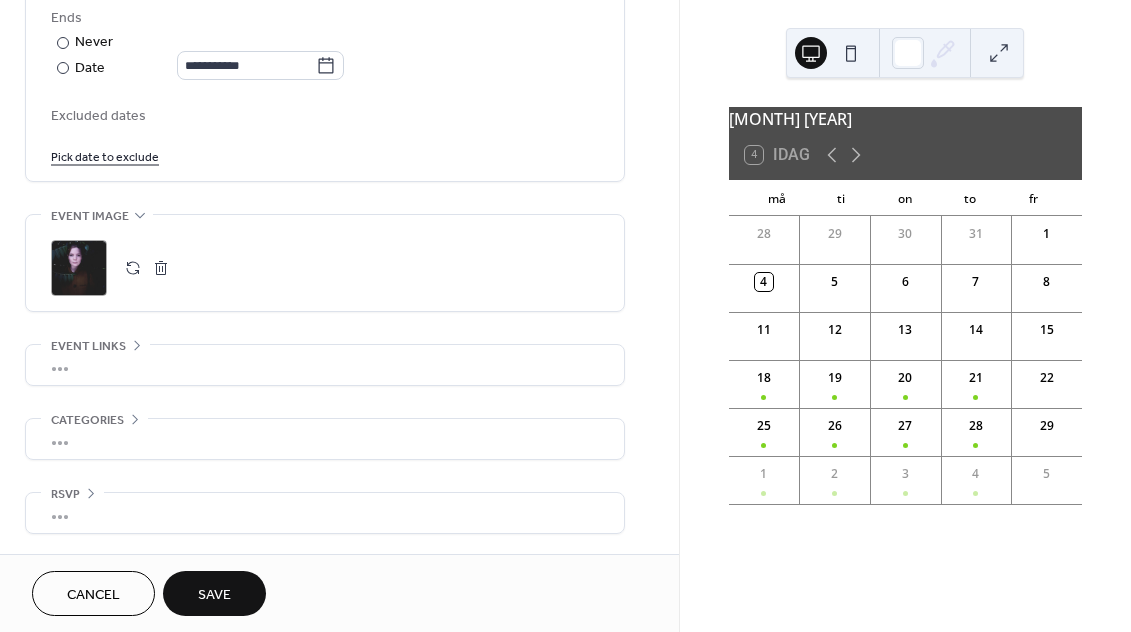 click on "Save" at bounding box center [214, 595] 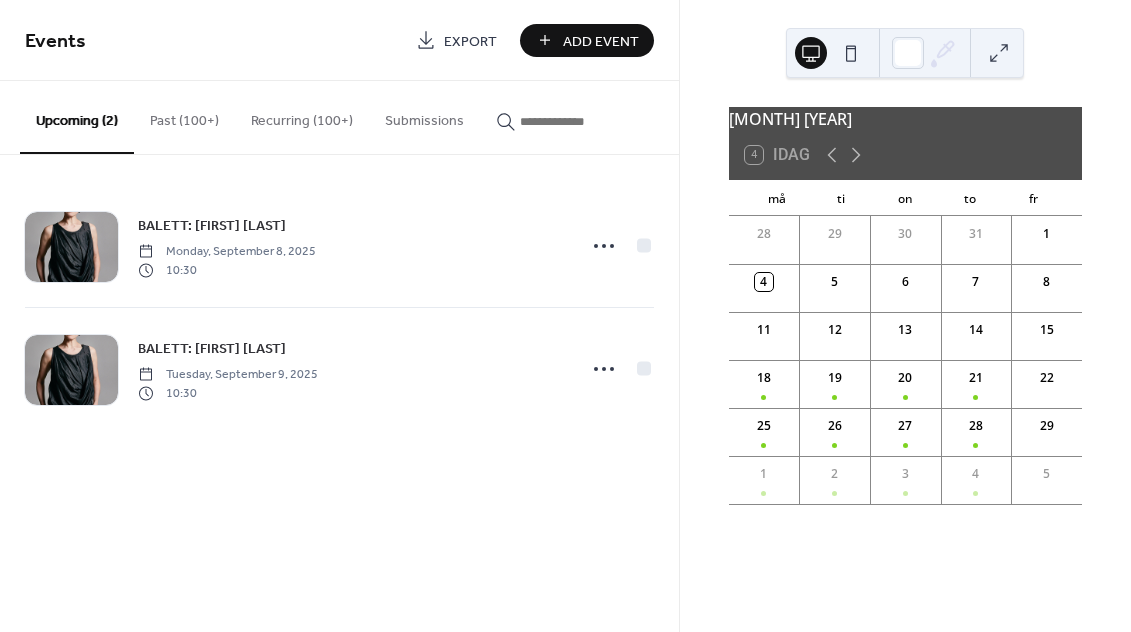 click on "Recurring (100+)" at bounding box center (302, 116) 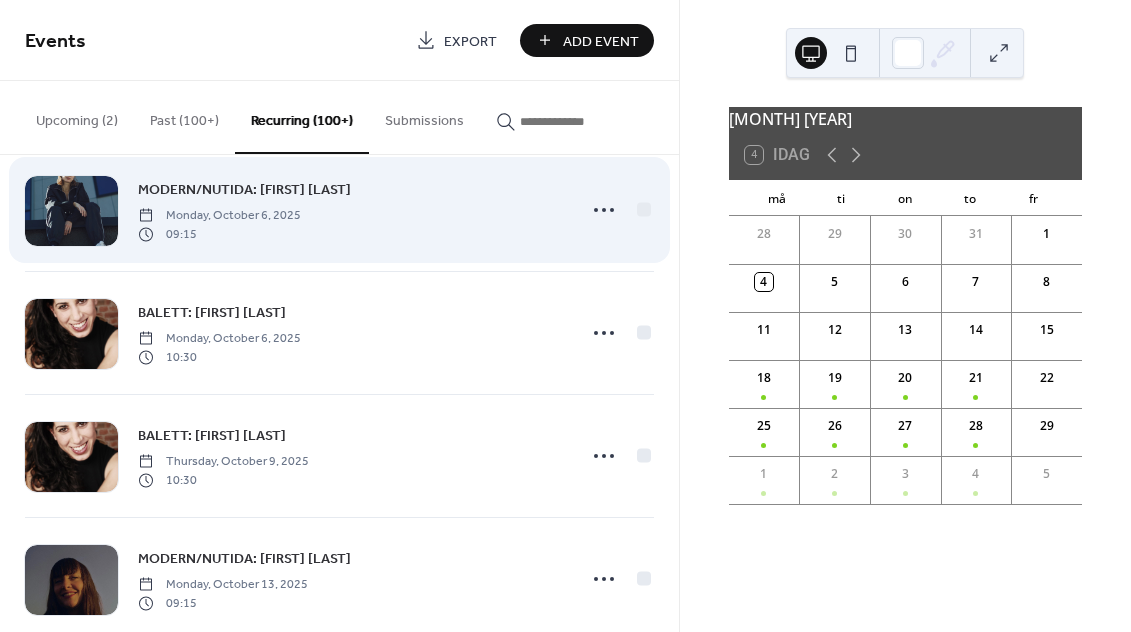 scroll, scrollTop: 9289, scrollLeft: 0, axis: vertical 